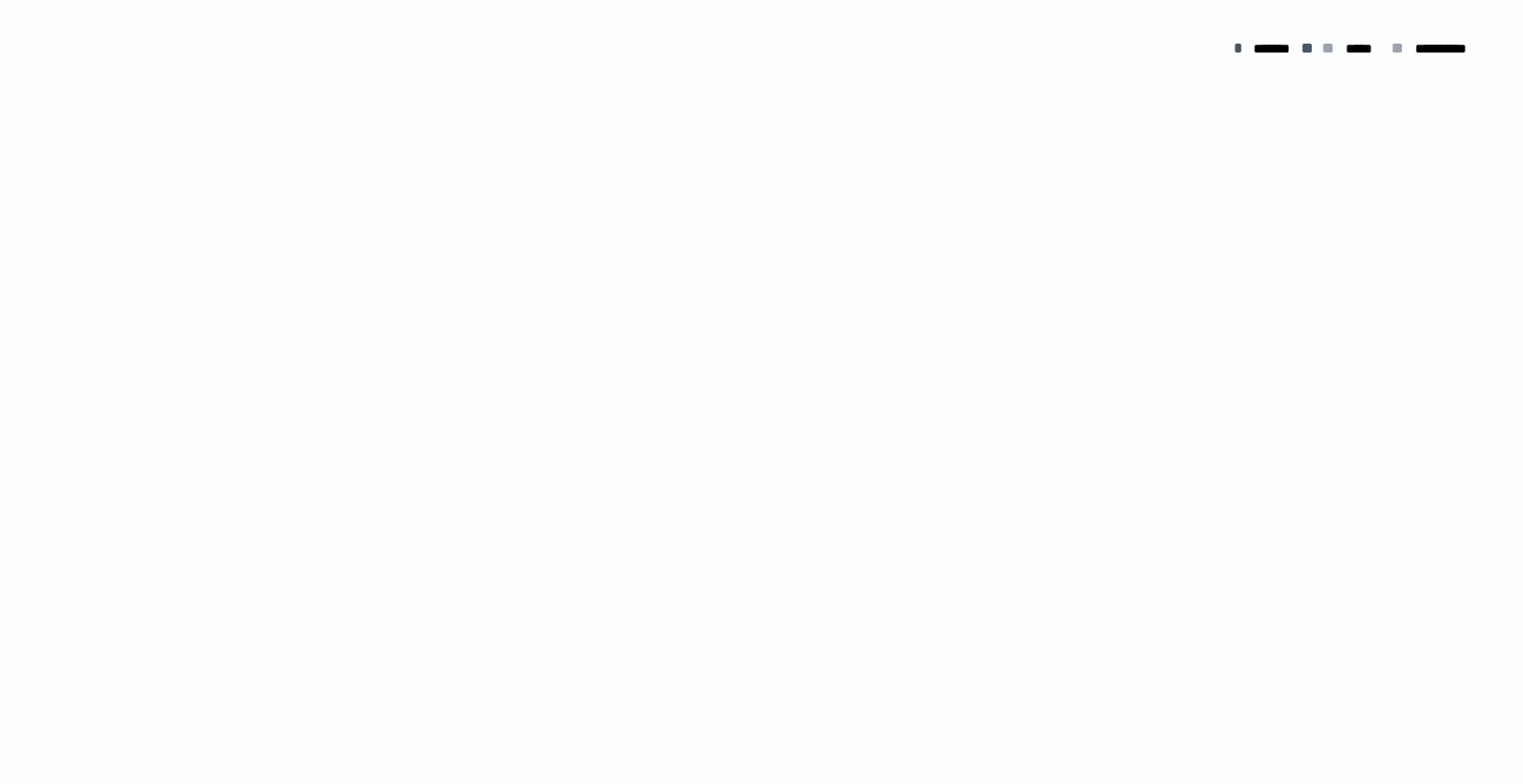 scroll, scrollTop: 0, scrollLeft: 0, axis: both 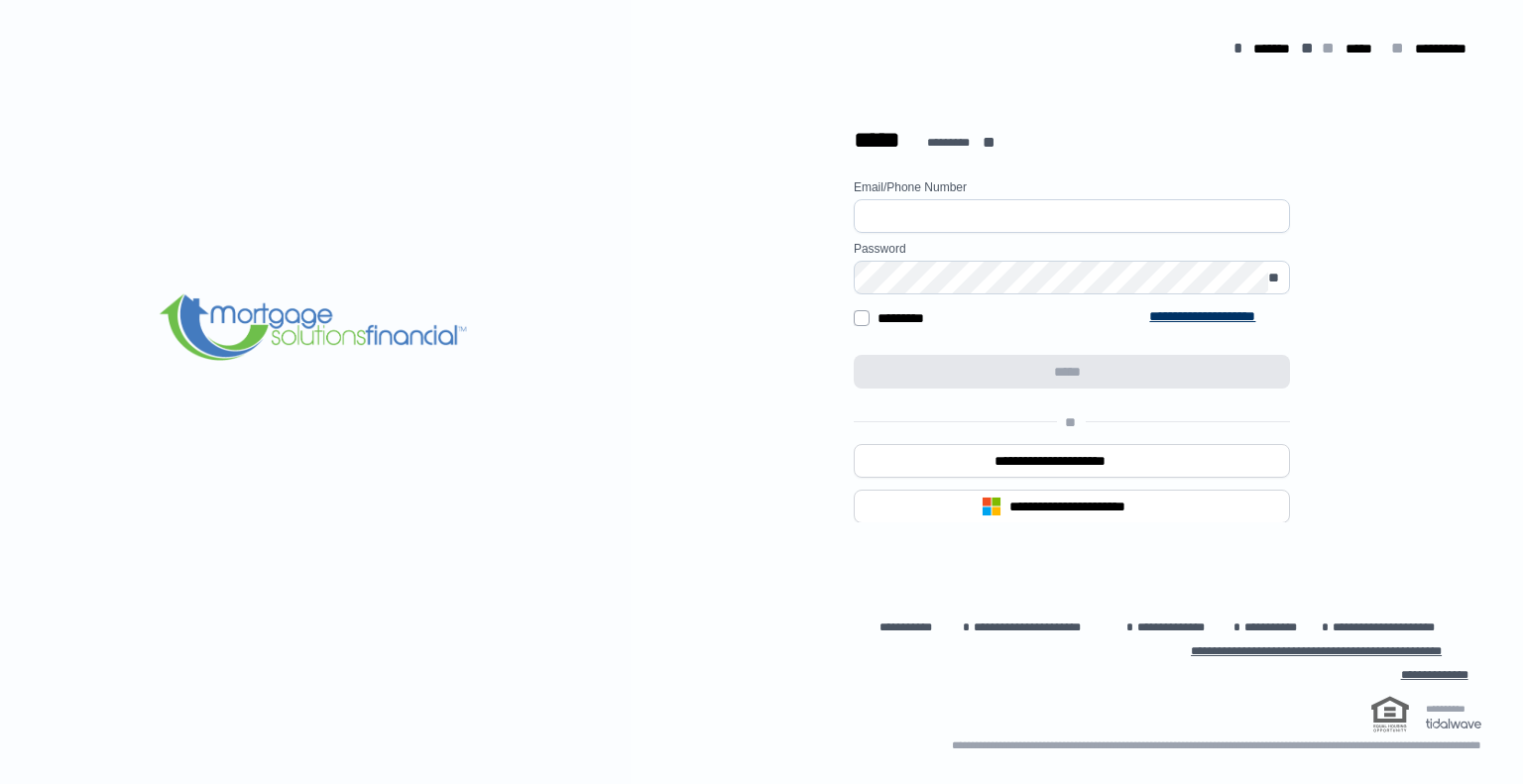 type on "**********" 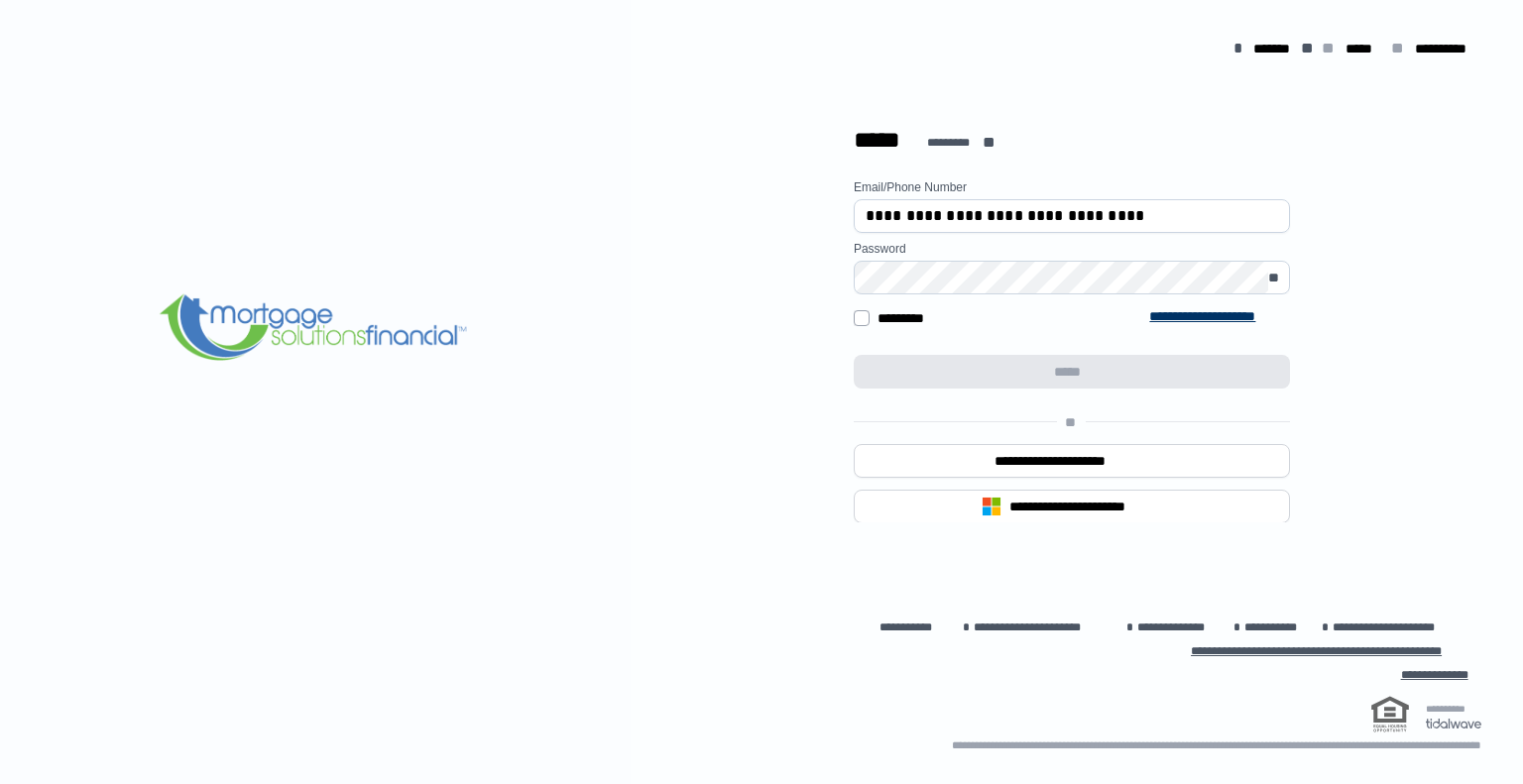 click at bounding box center [1001, 374] 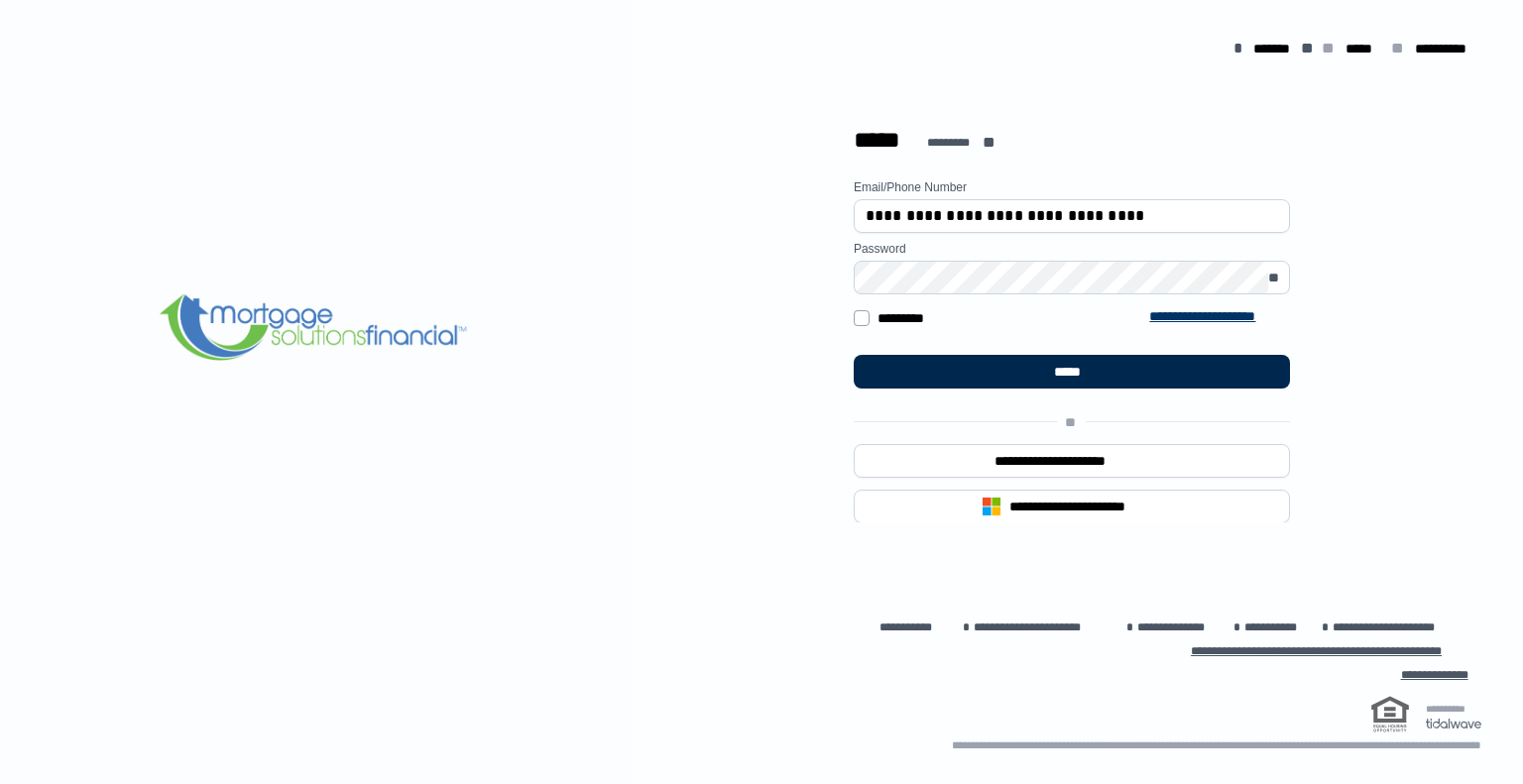 click on "*****" at bounding box center (1072, 372) 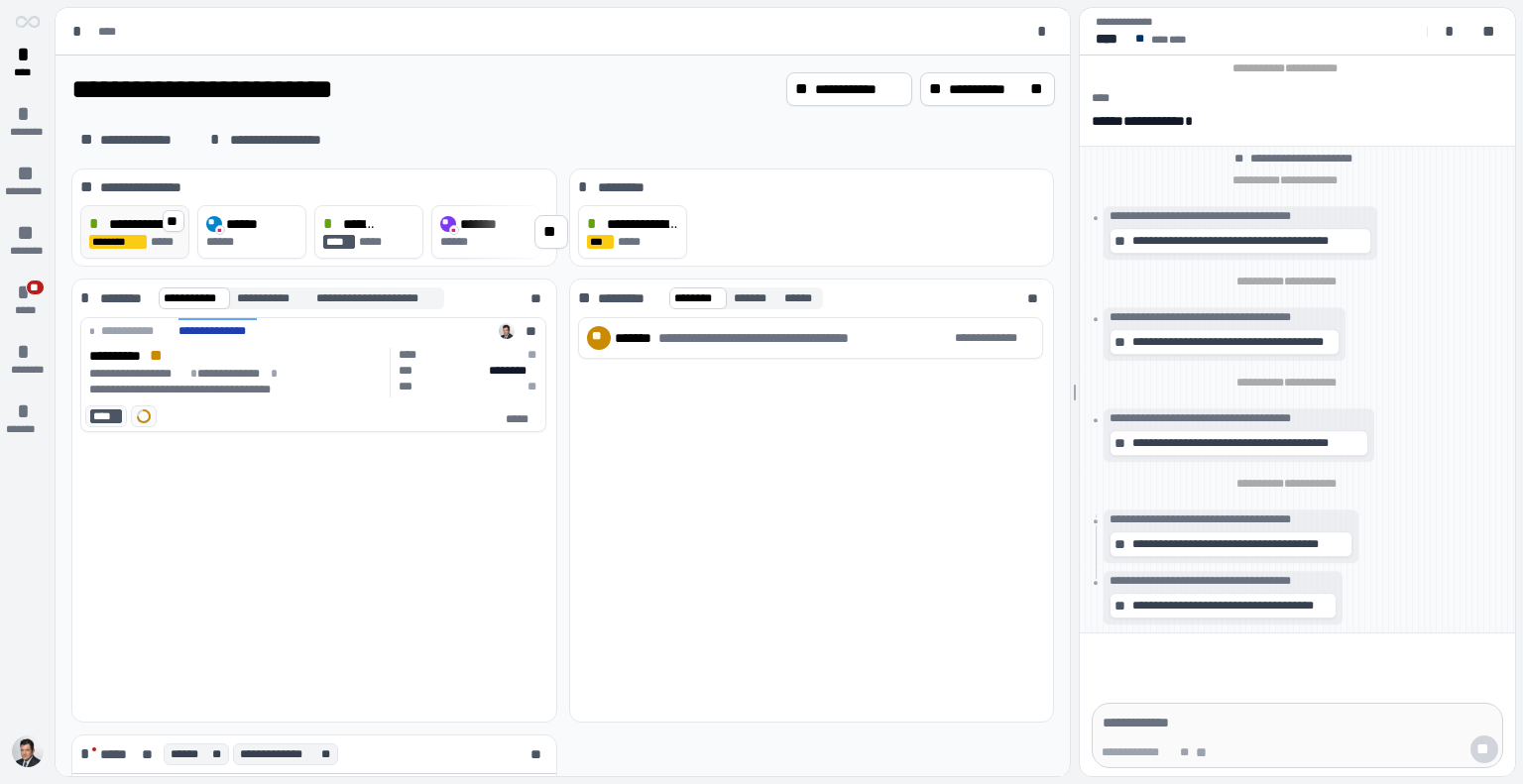 click on "**********" at bounding box center (145, 224) 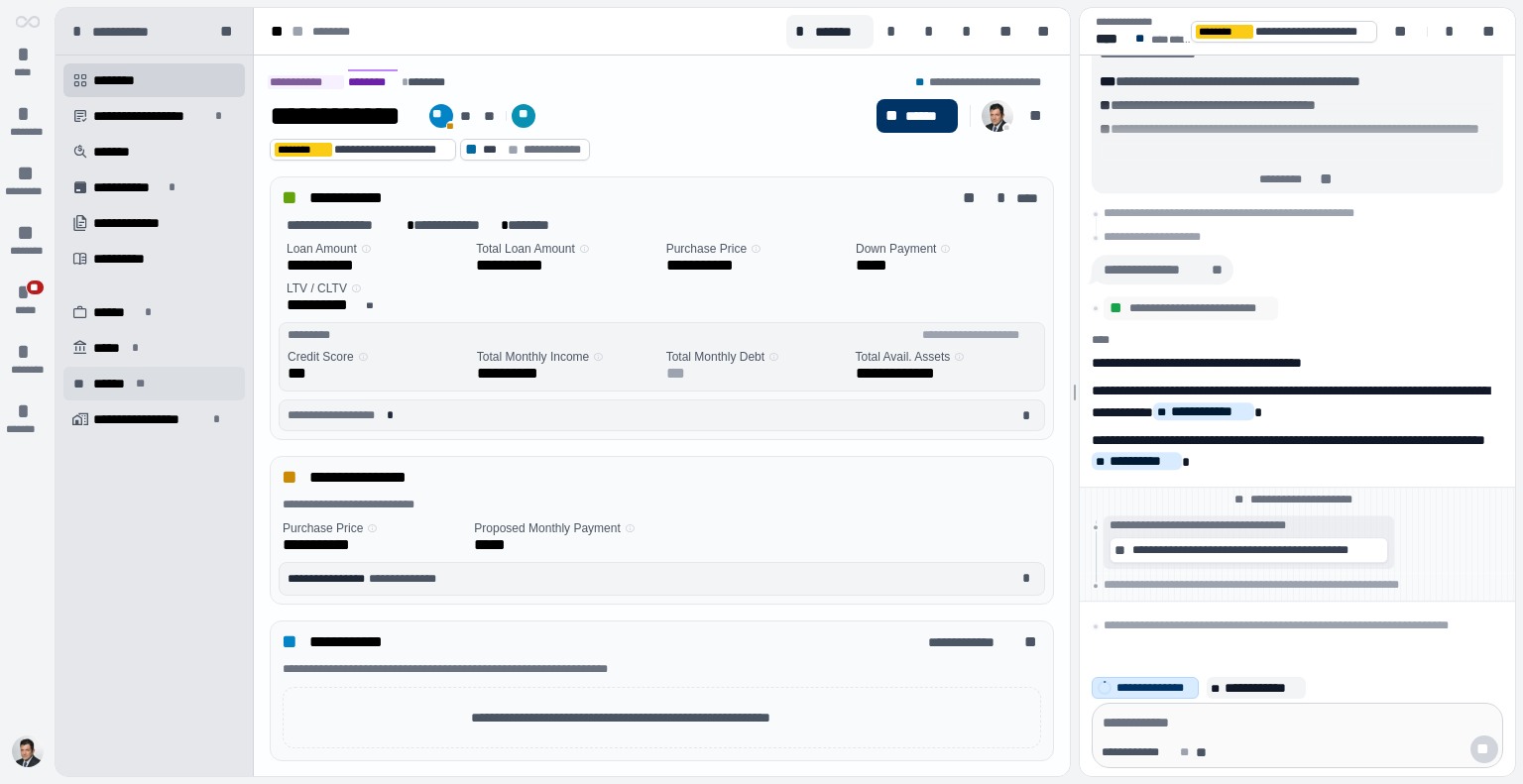 click on "******" at bounding box center (111, 384) 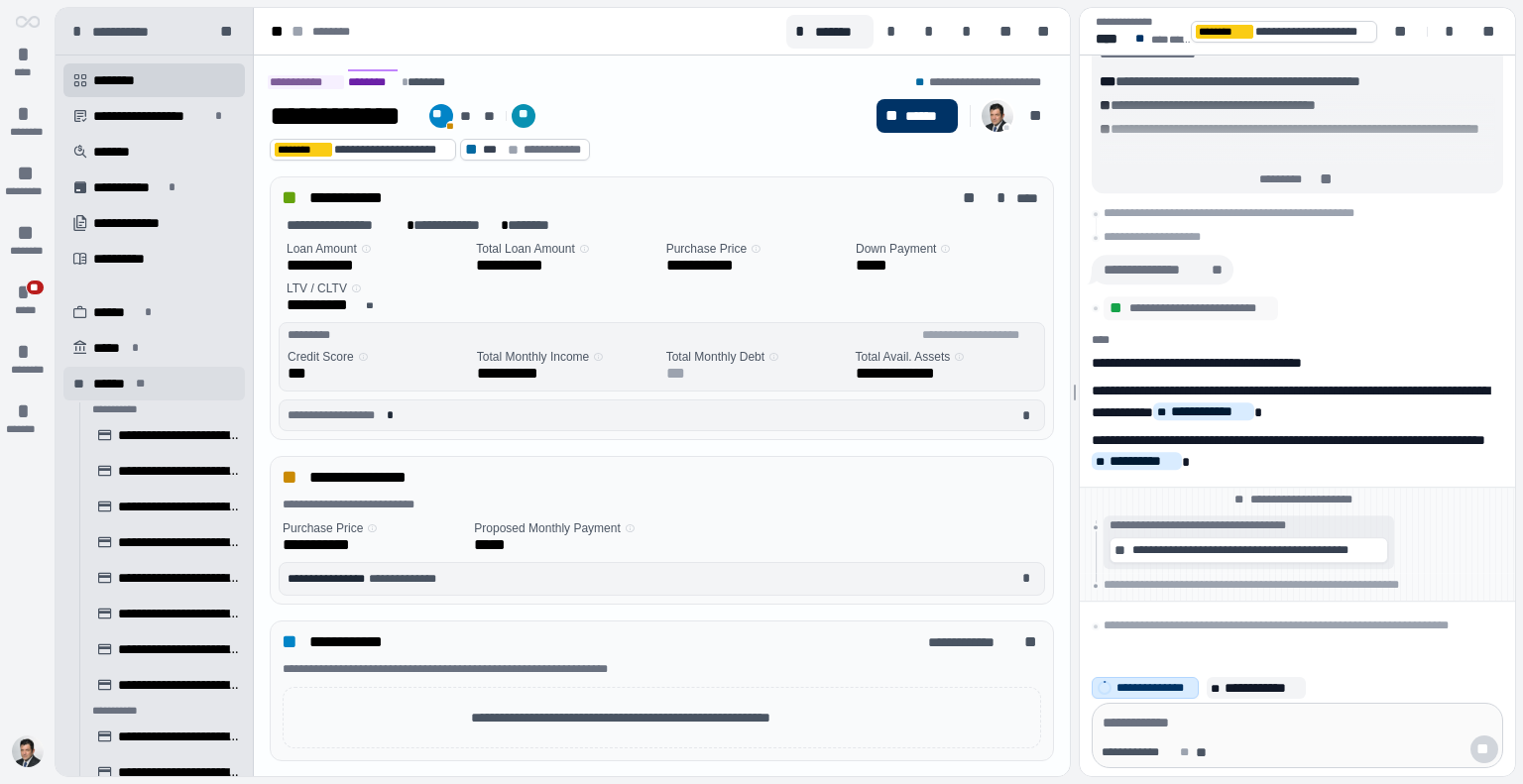 click on "******" at bounding box center [111, 384] 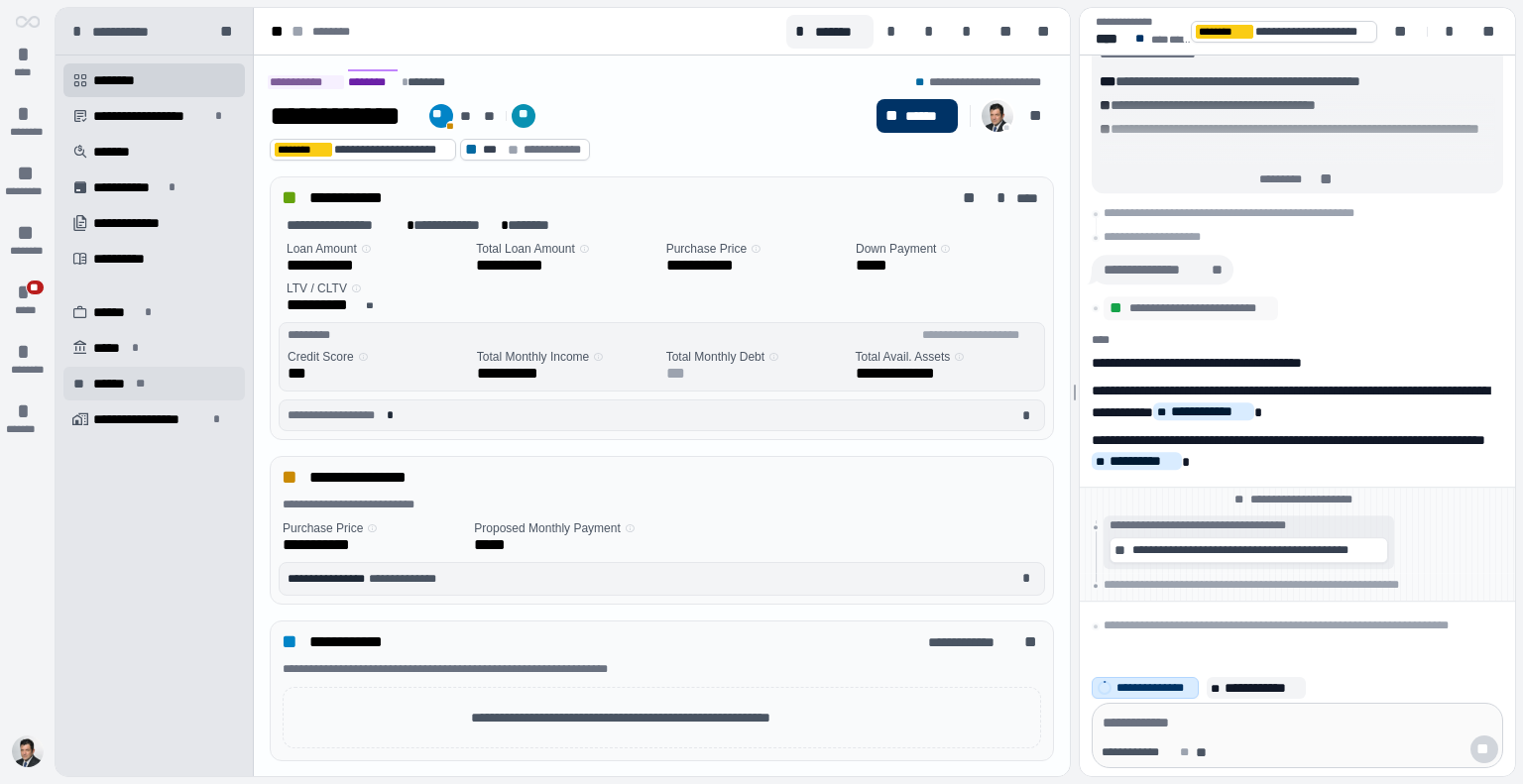 click on "******" at bounding box center [111, 384] 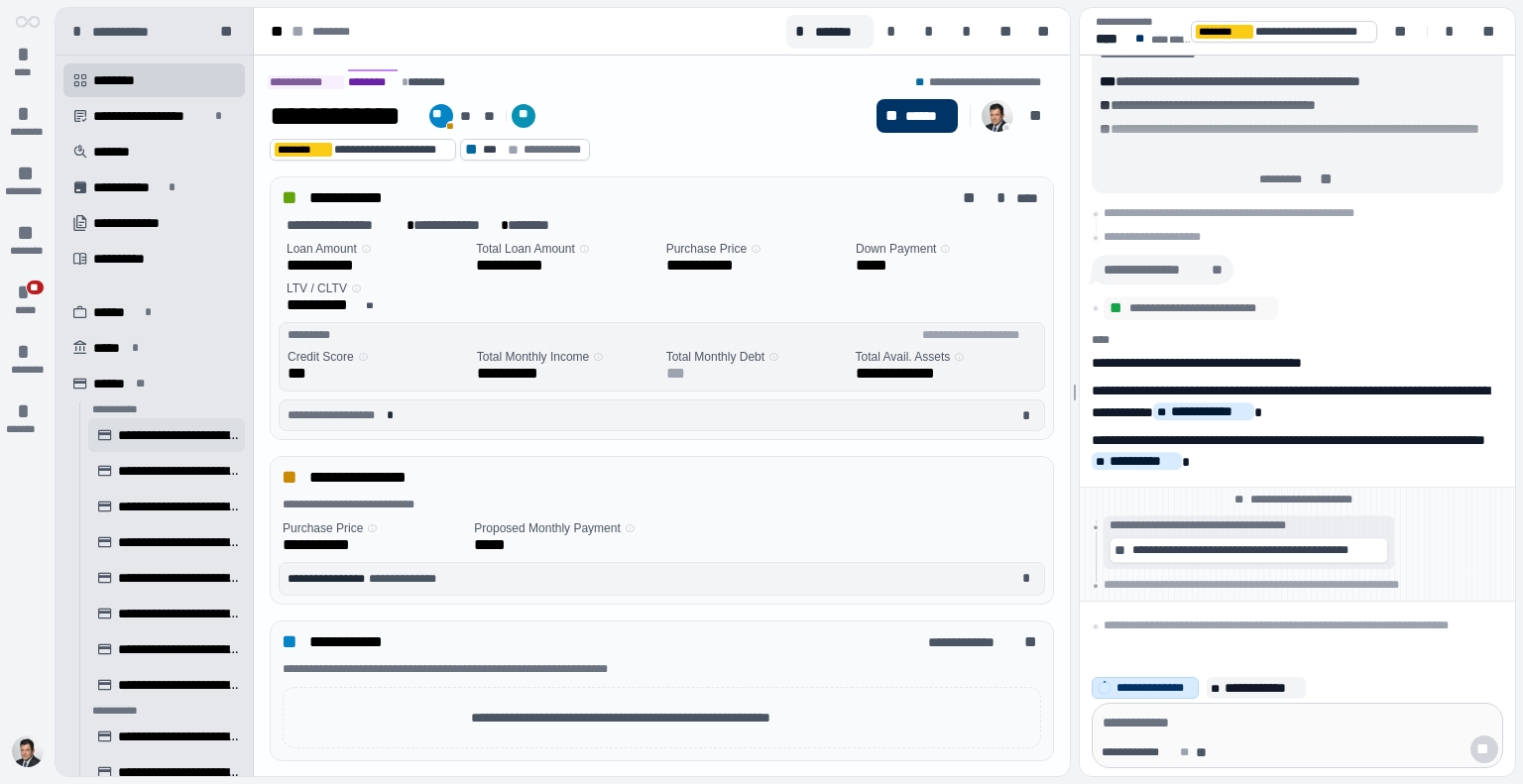 click on "**********" at bounding box center (178, 435) 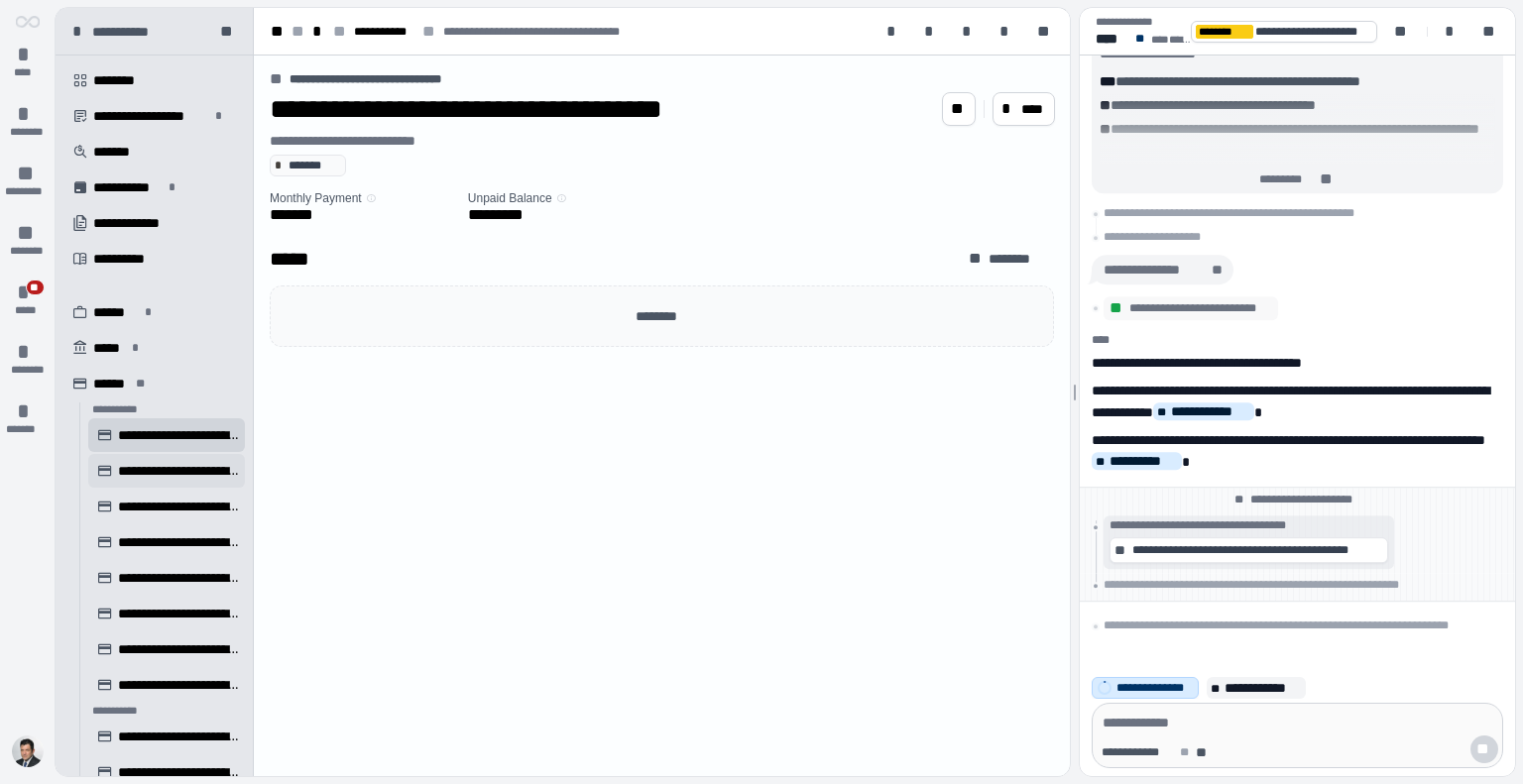 click on "**********" at bounding box center [178, 471] 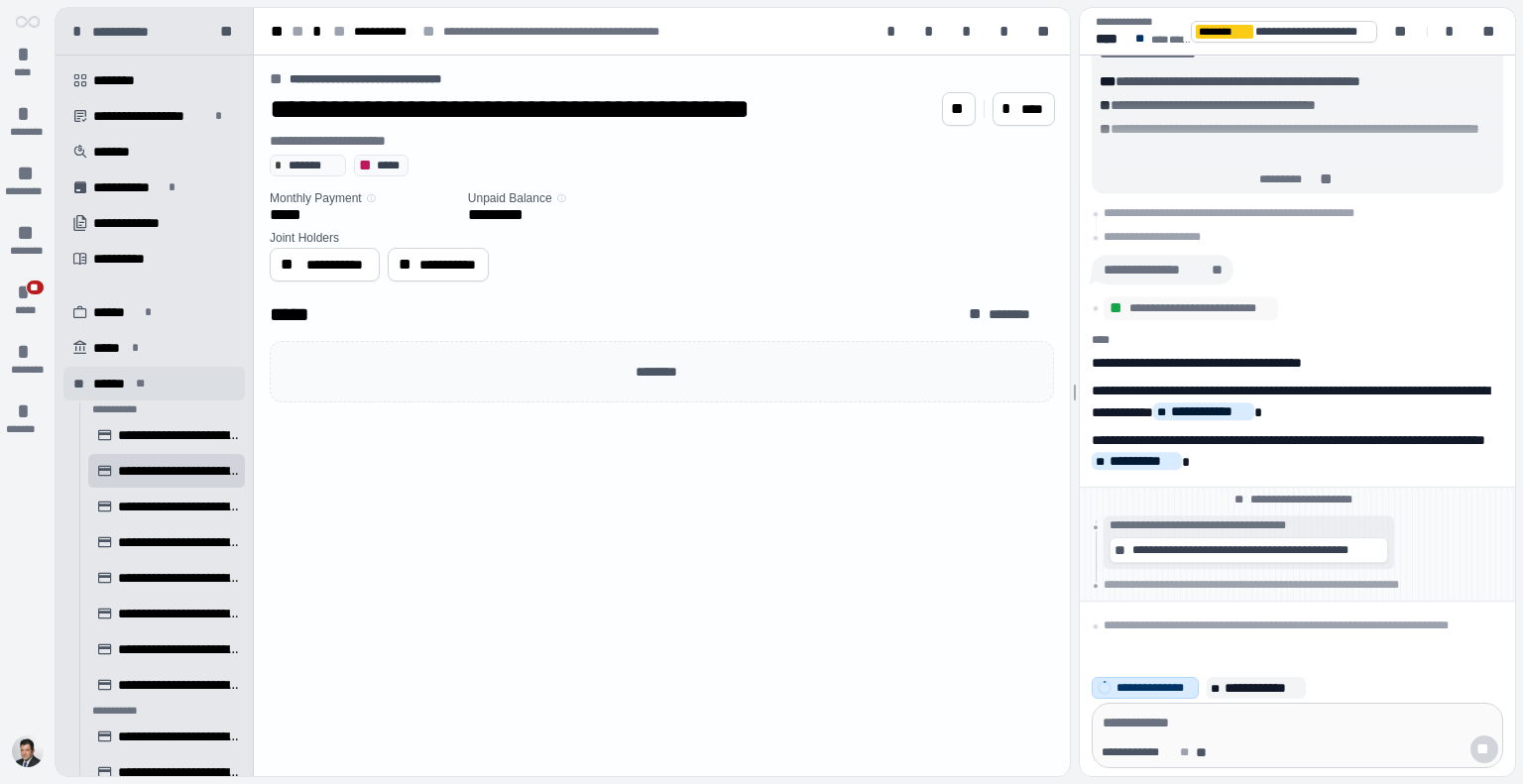 click on "******" at bounding box center [111, 384] 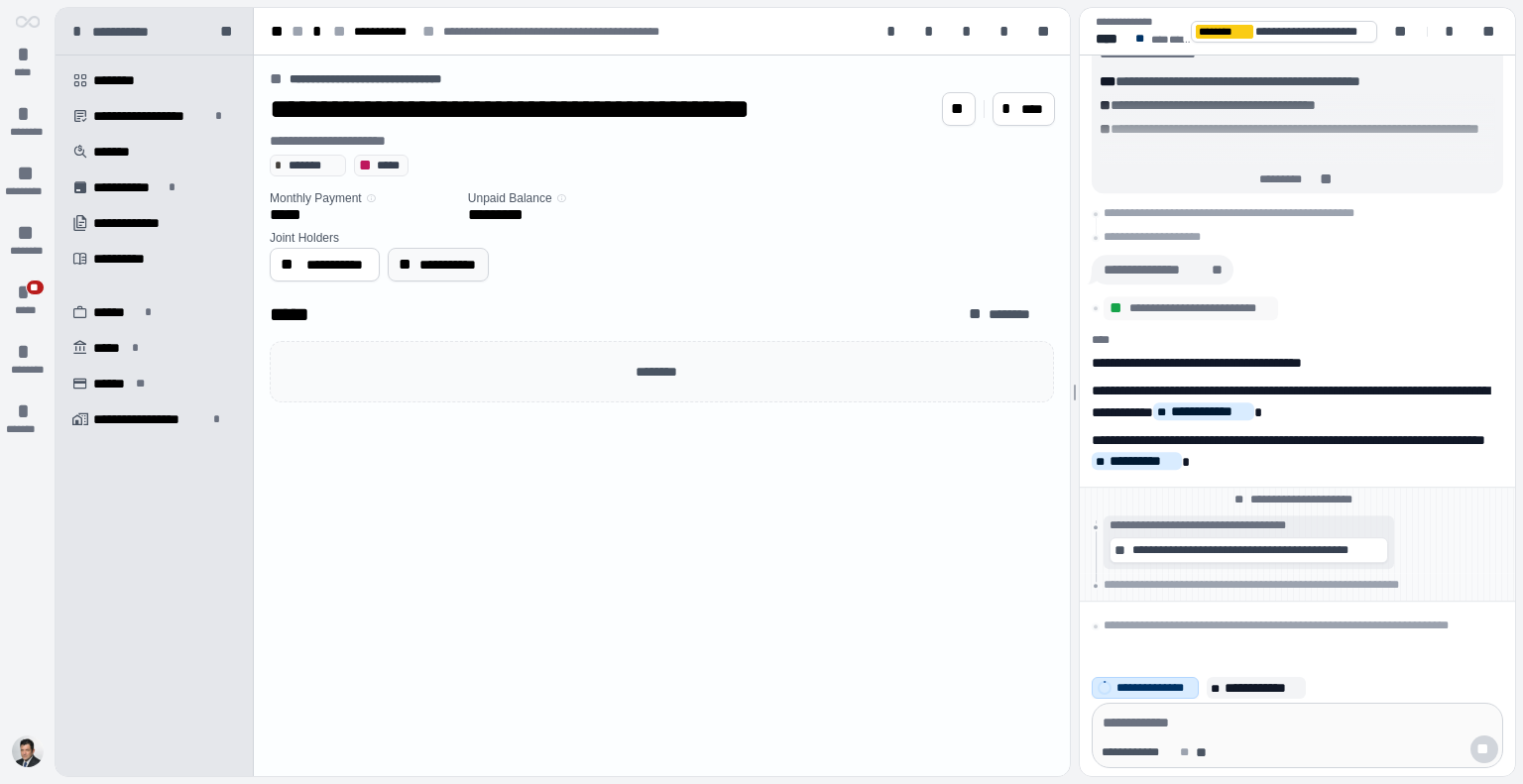 click on "**" at bounding box center (405, 265) 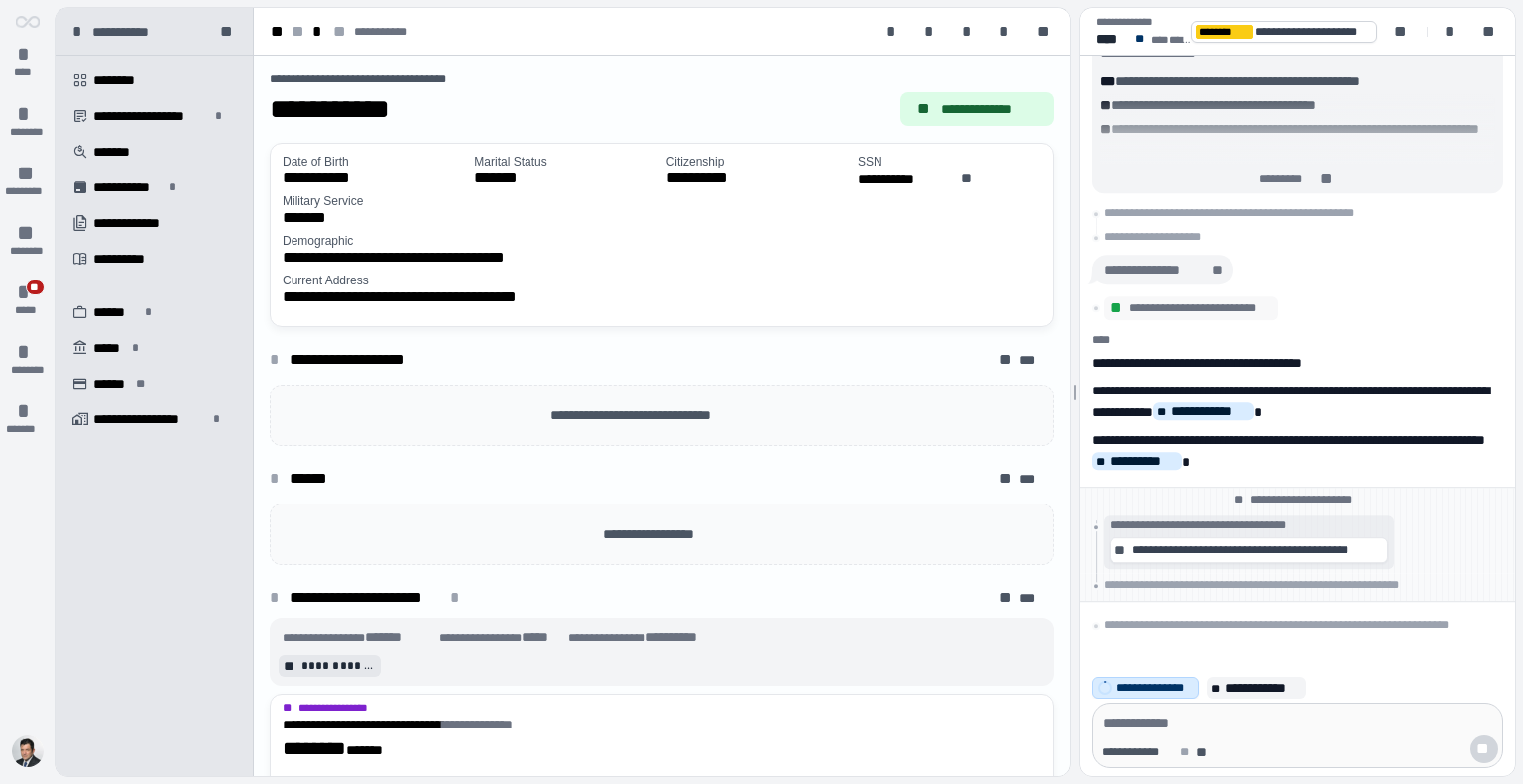 scroll, scrollTop: 630, scrollLeft: 0, axis: vertical 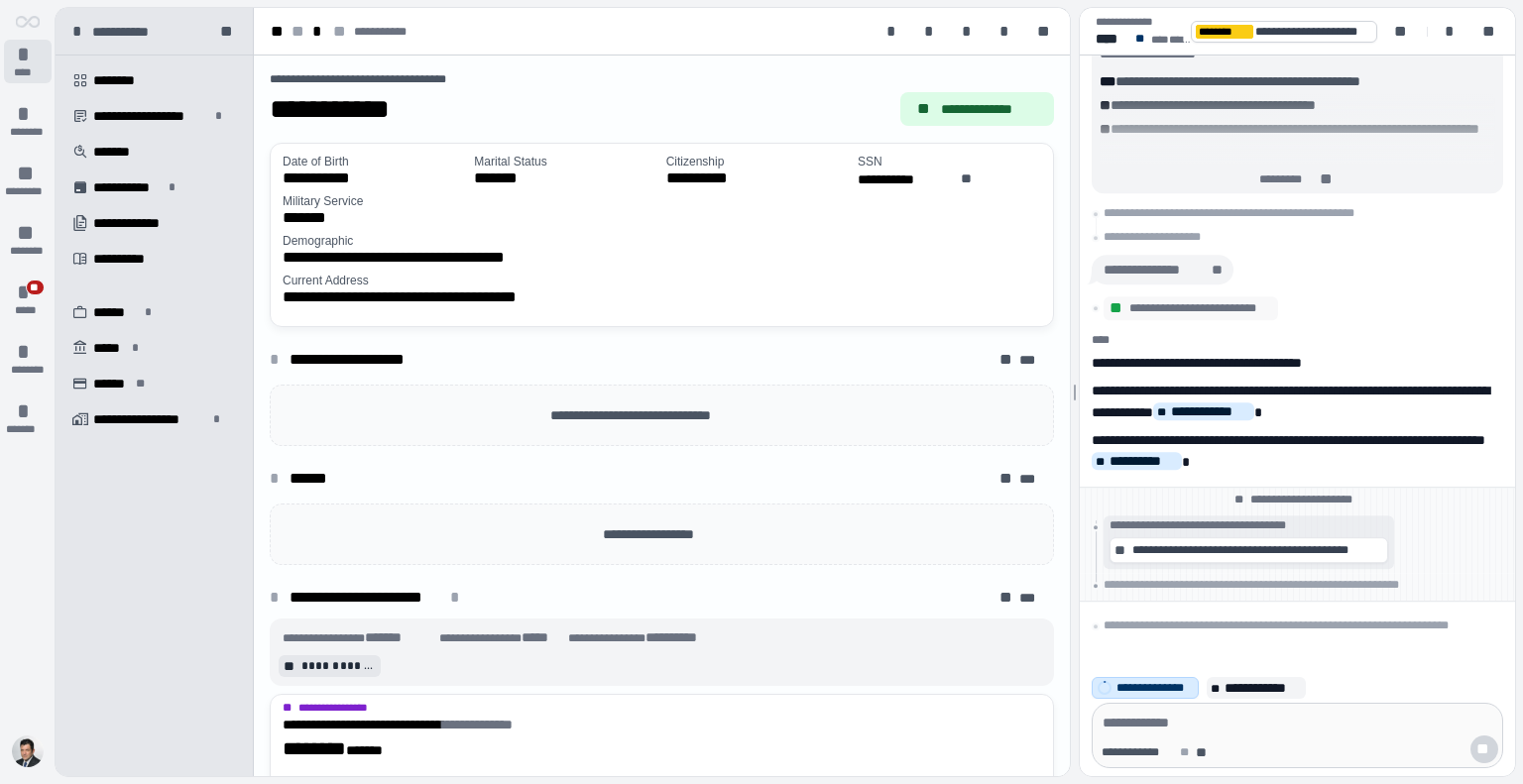 click on "*" at bounding box center [28, 55] 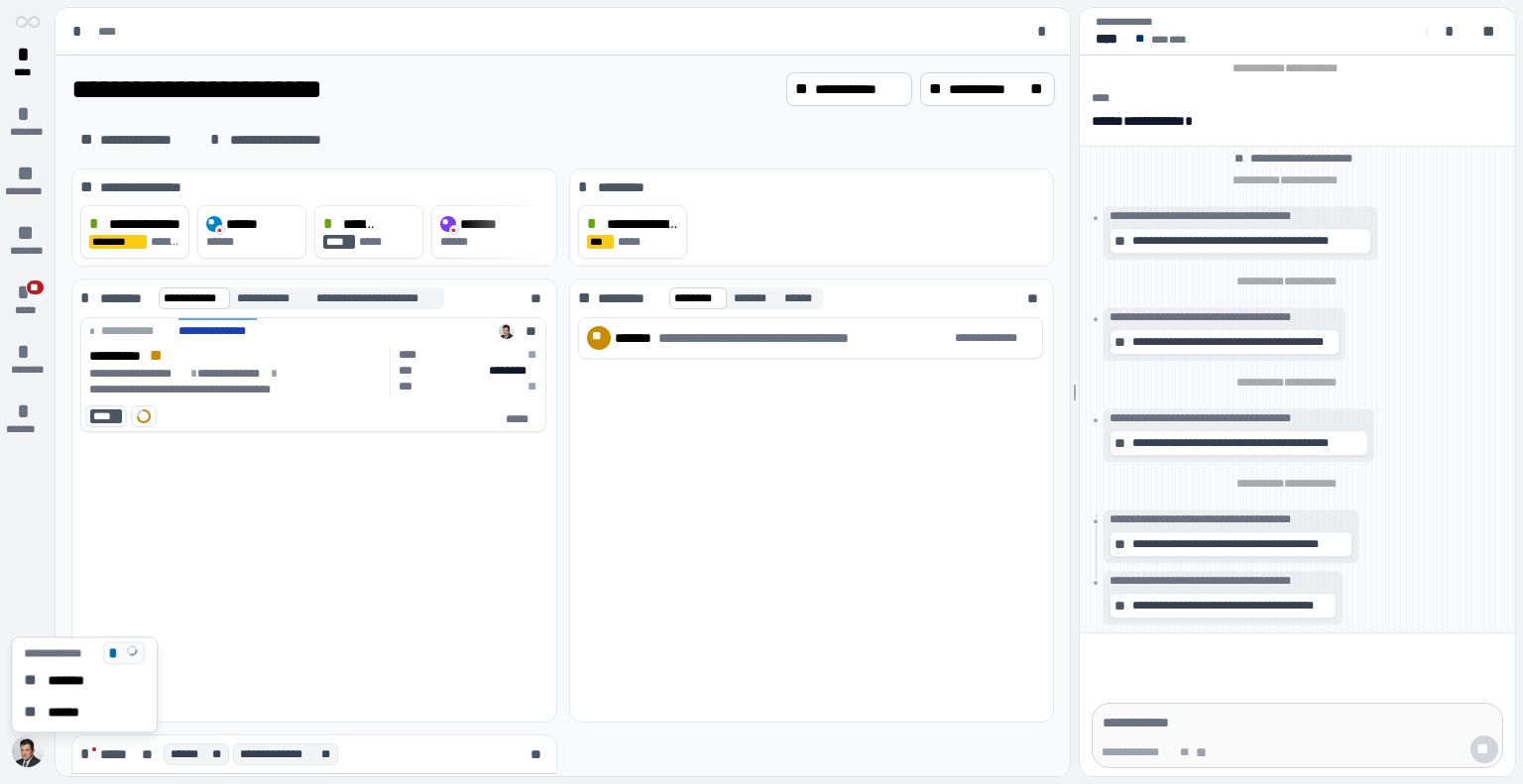 click at bounding box center [28, 751] 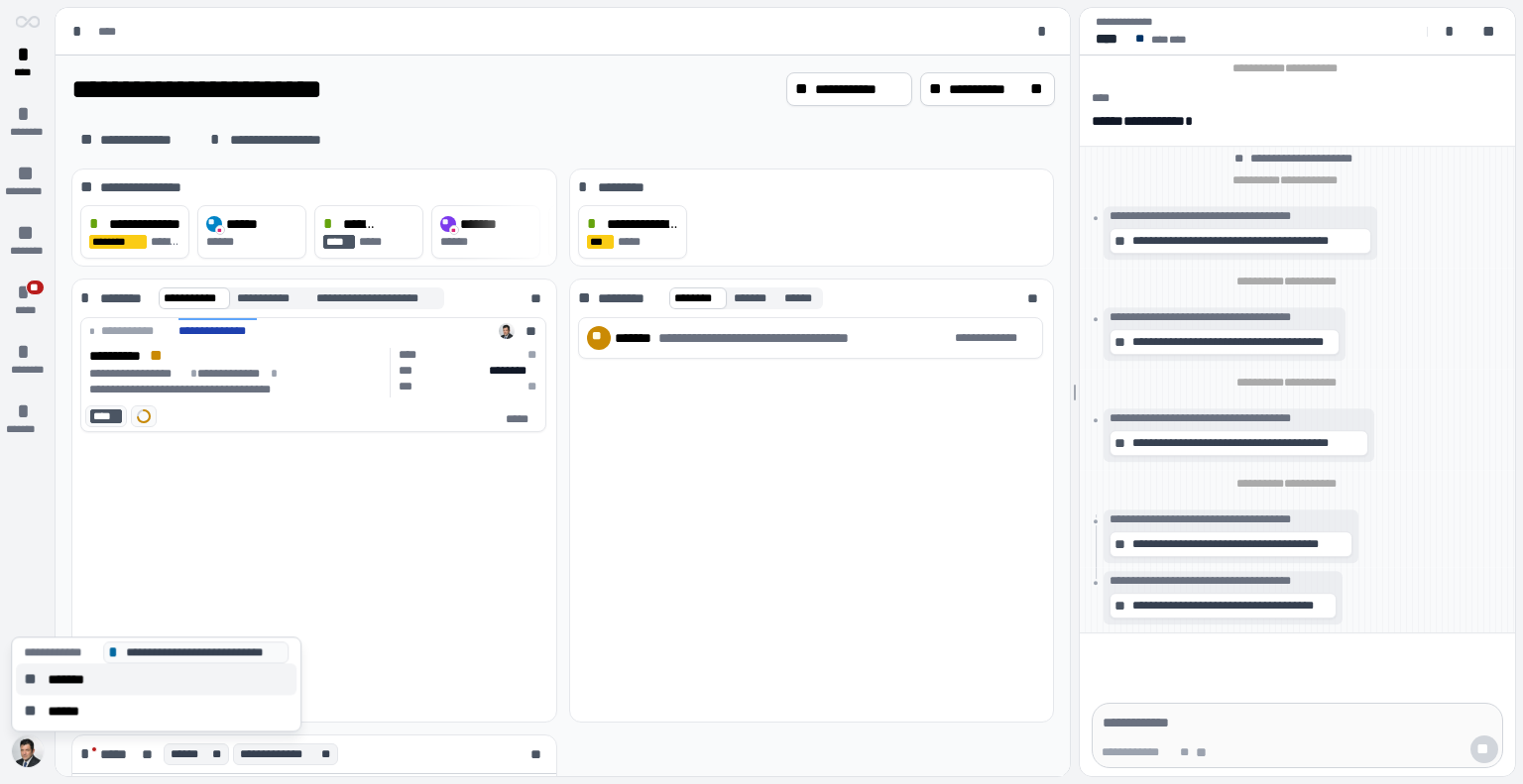 click on "*******" at bounding box center (72, 679) 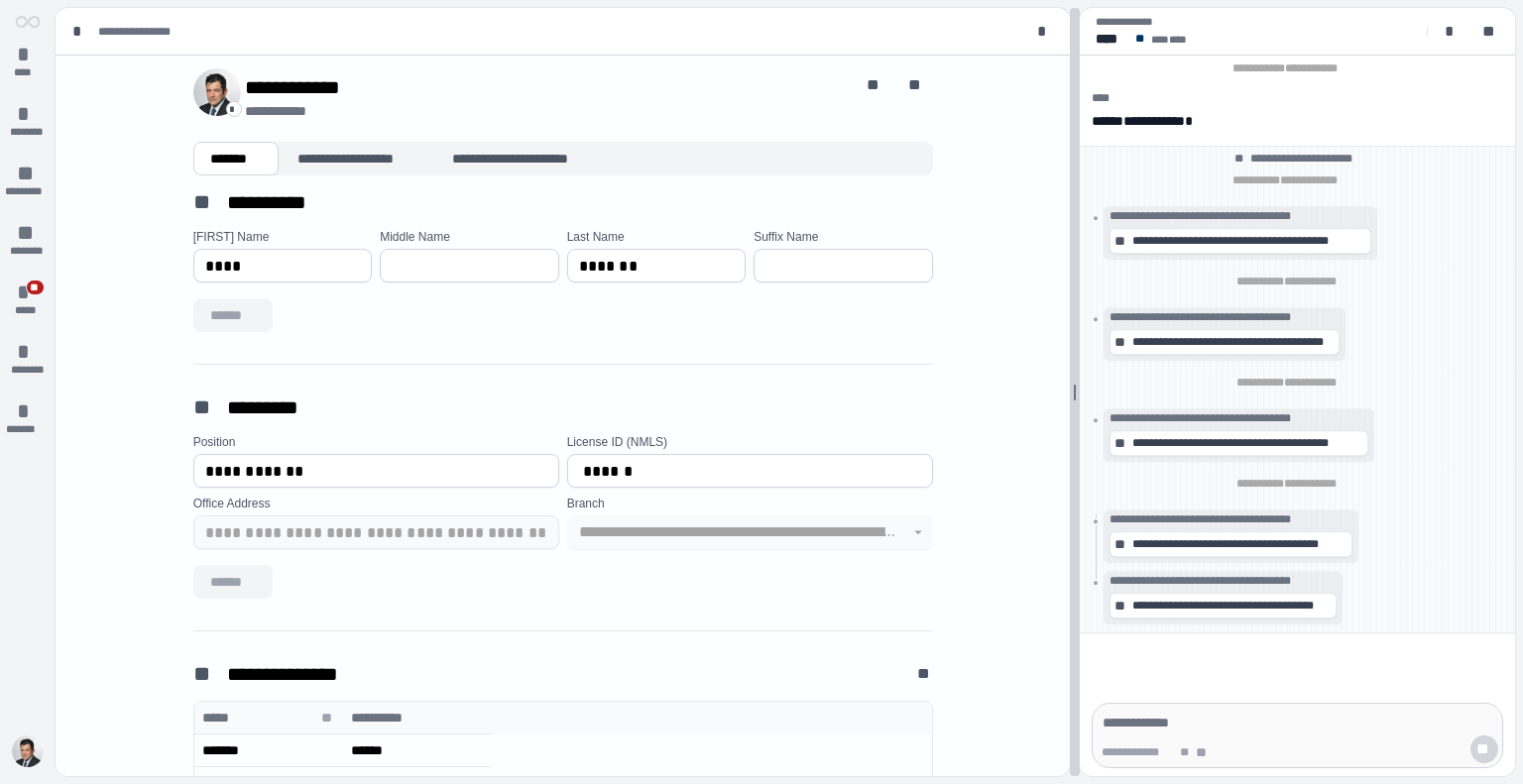 scroll, scrollTop: 0, scrollLeft: 0, axis: both 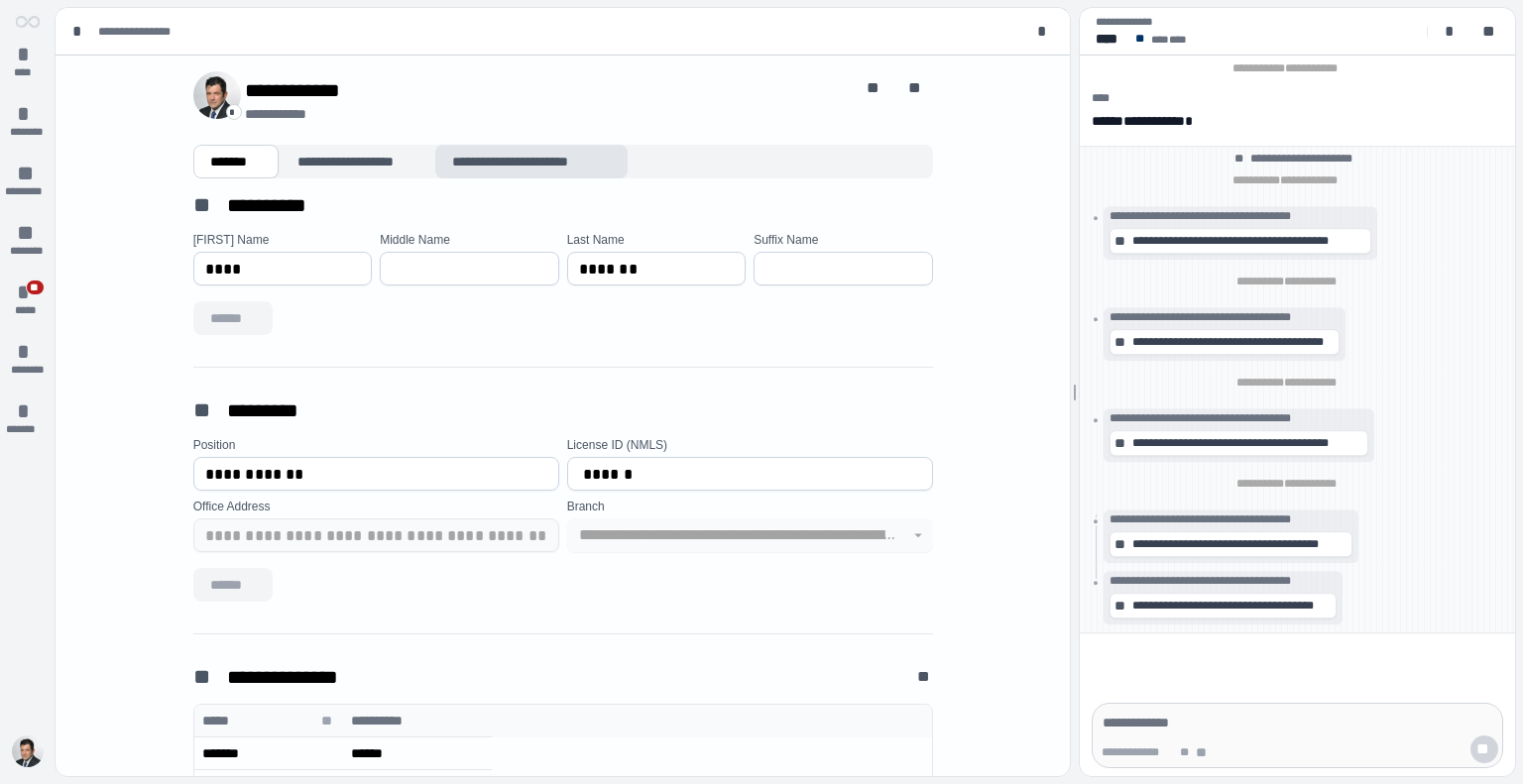click on "**********" at bounding box center [531, 162] 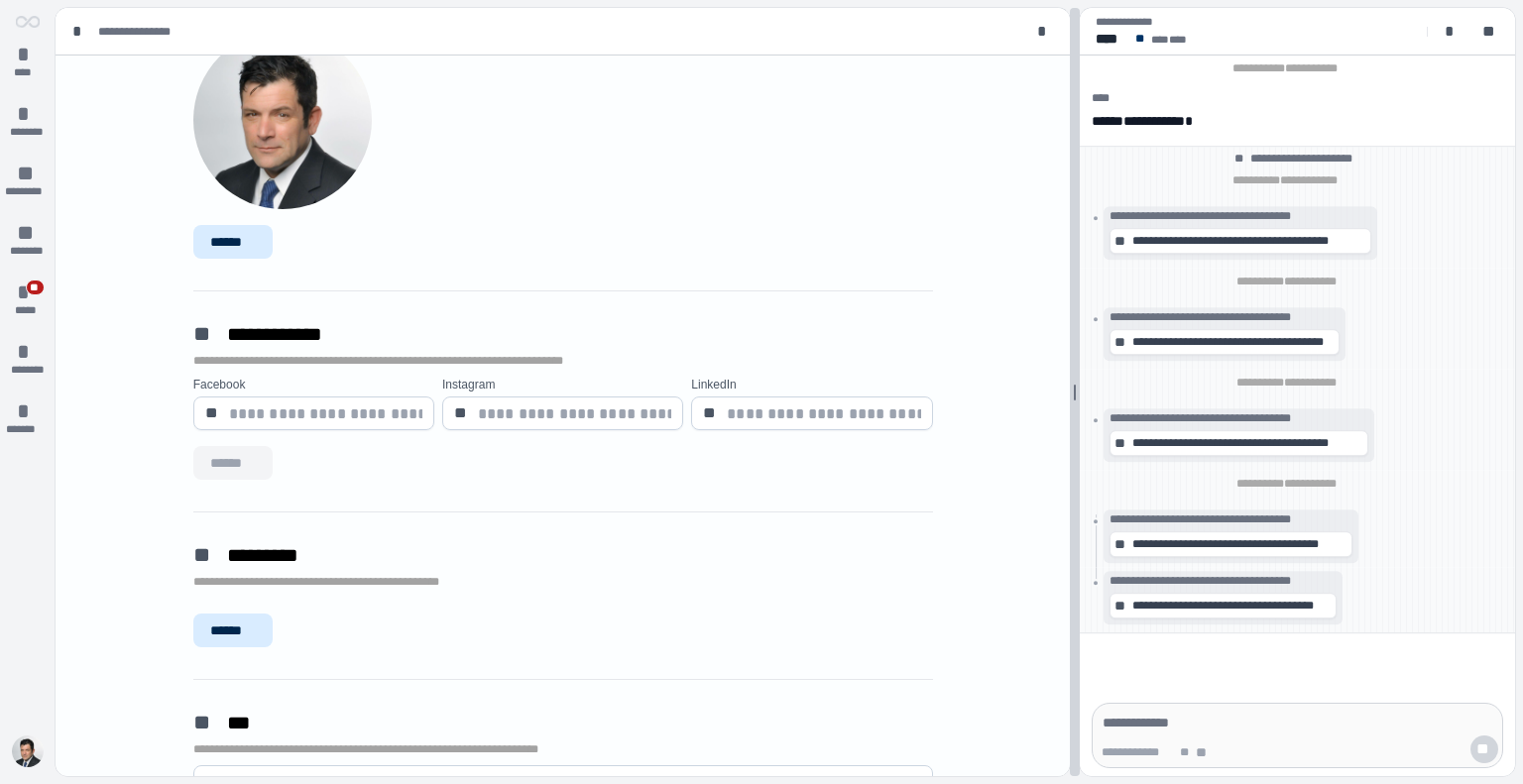 scroll, scrollTop: 214, scrollLeft: 0, axis: vertical 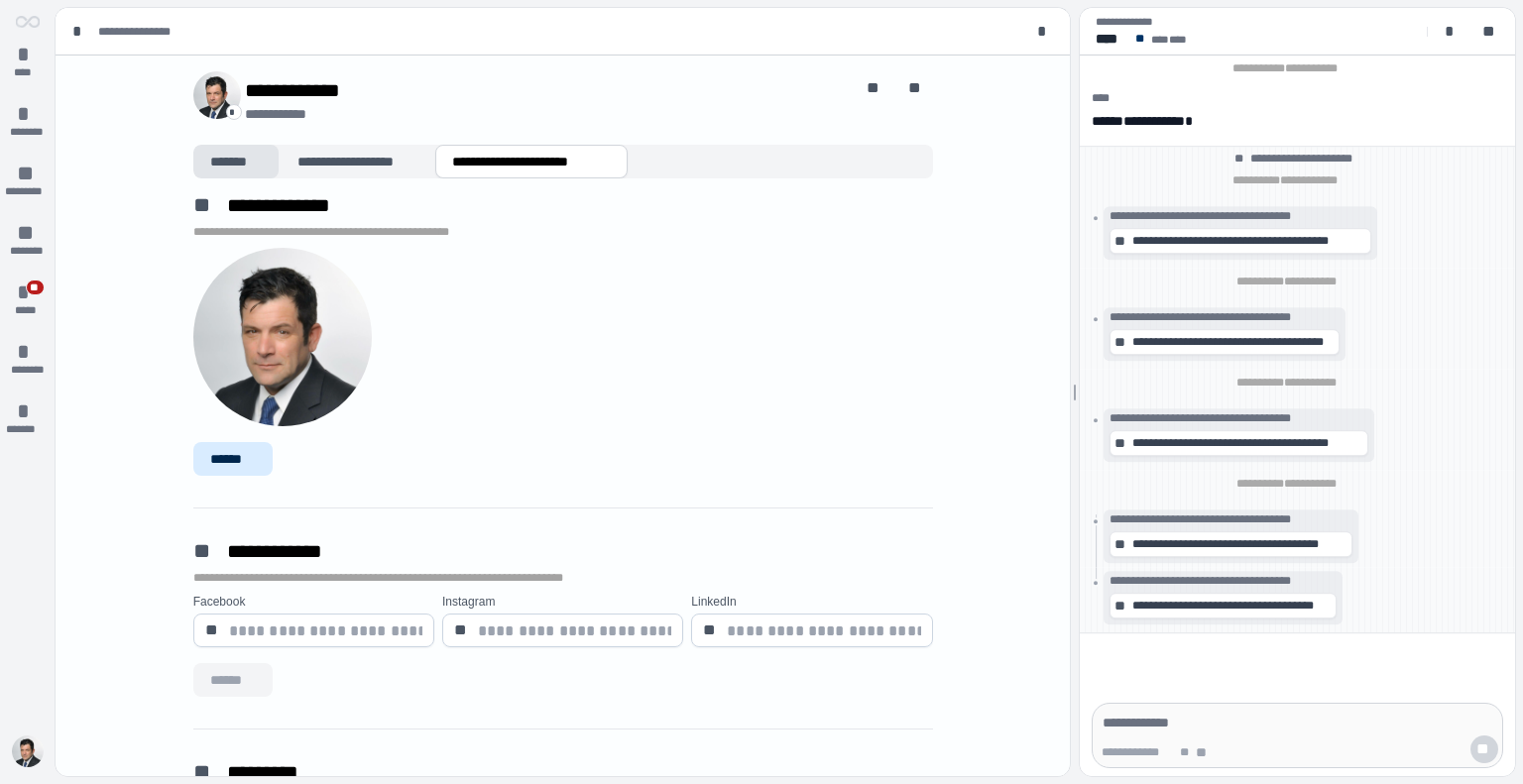 click on "*******" at bounding box center [236, 162] 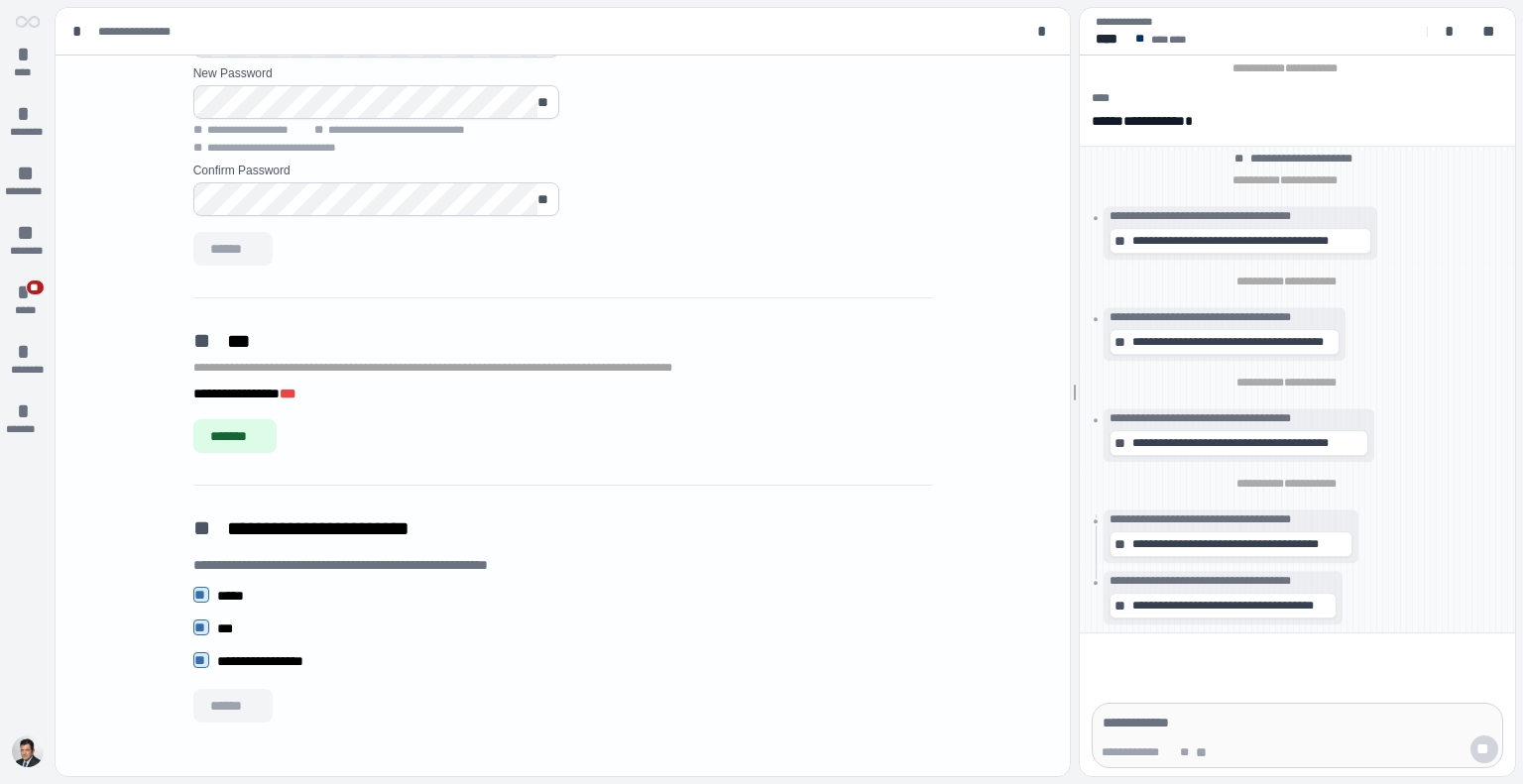 scroll, scrollTop: 1736, scrollLeft: 0, axis: vertical 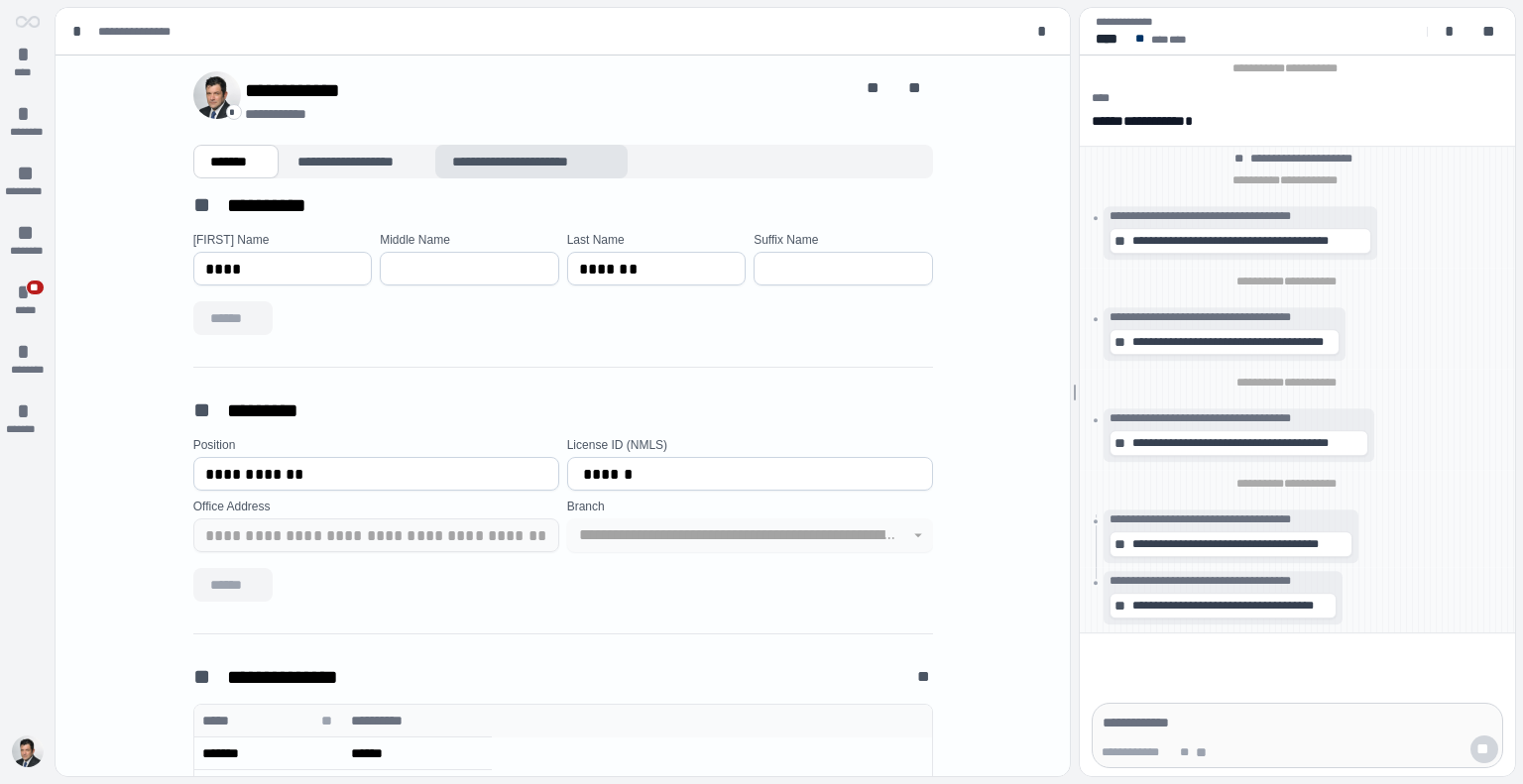 click on "**********" at bounding box center (531, 162) 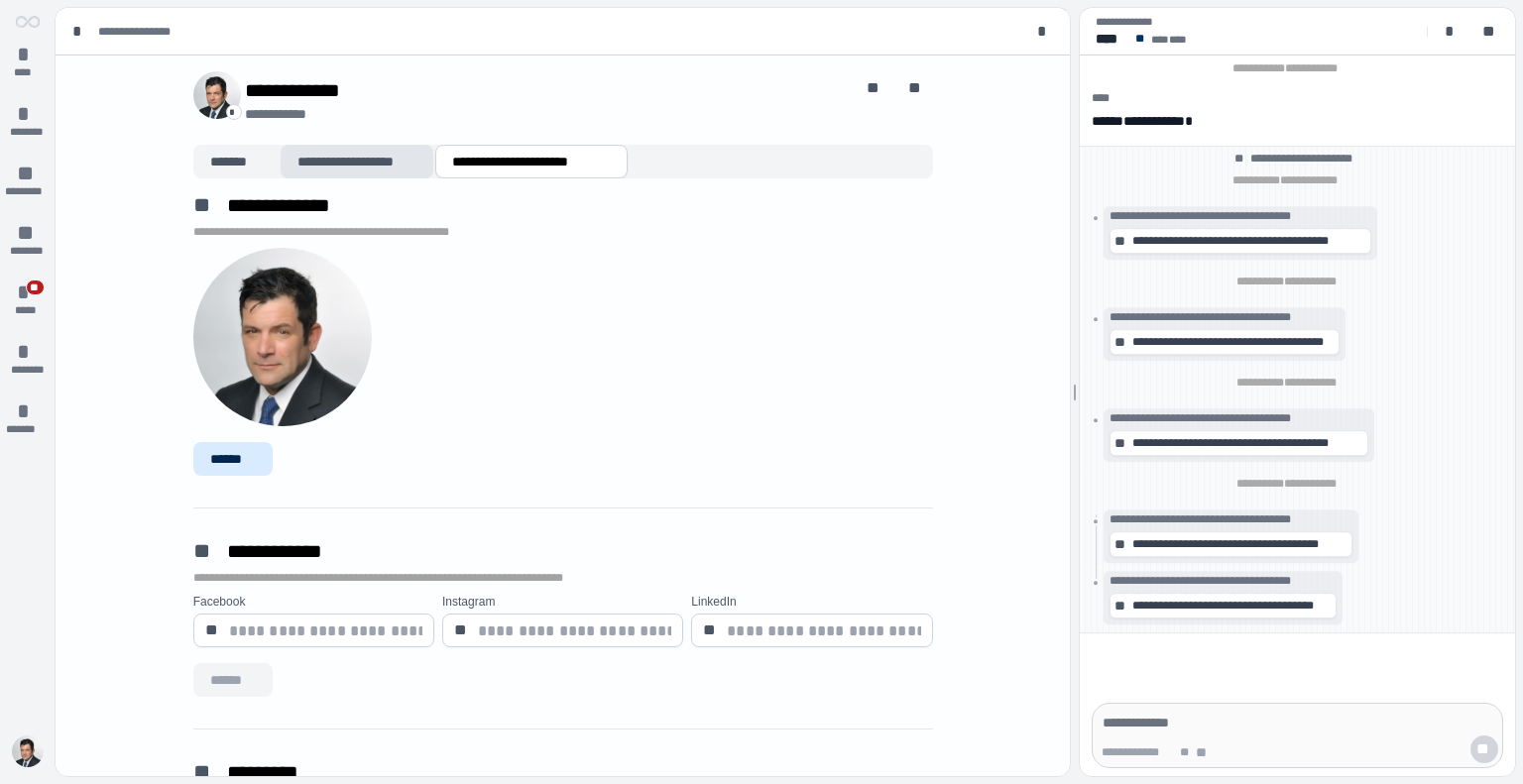 click on "**********" at bounding box center (357, 162) 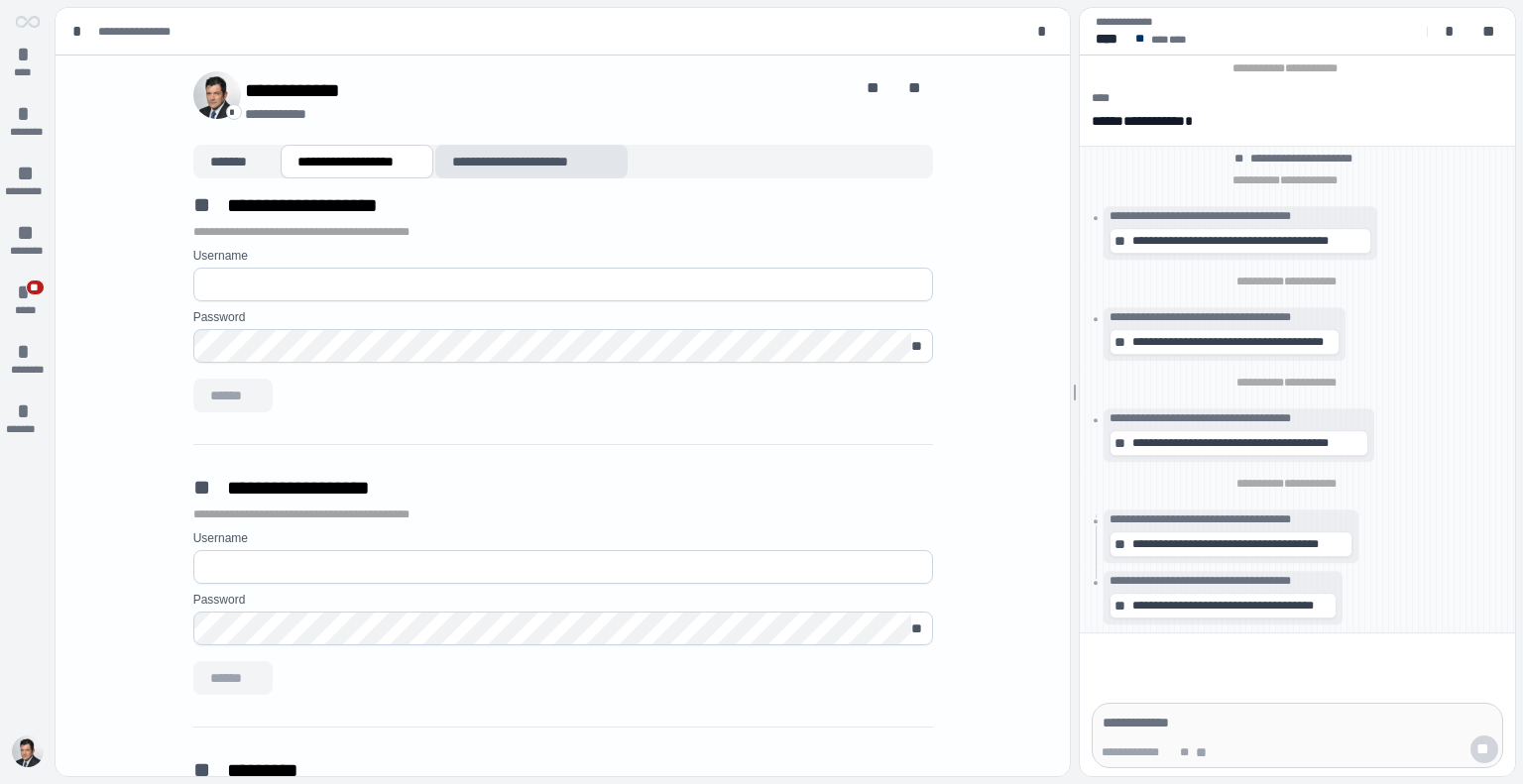 click on "**********" at bounding box center (531, 162) 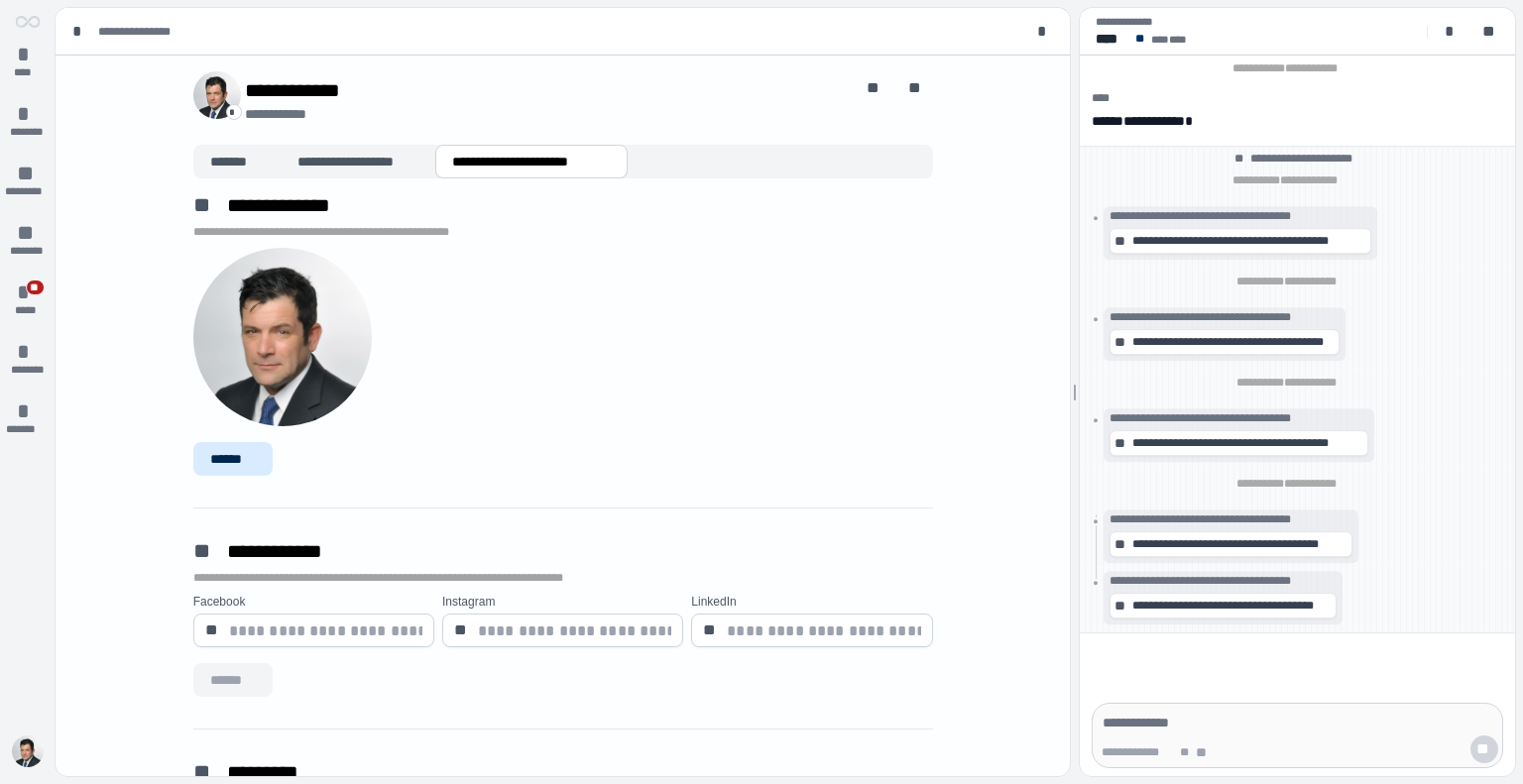 click on "**********" at bounding box center [554, 32] 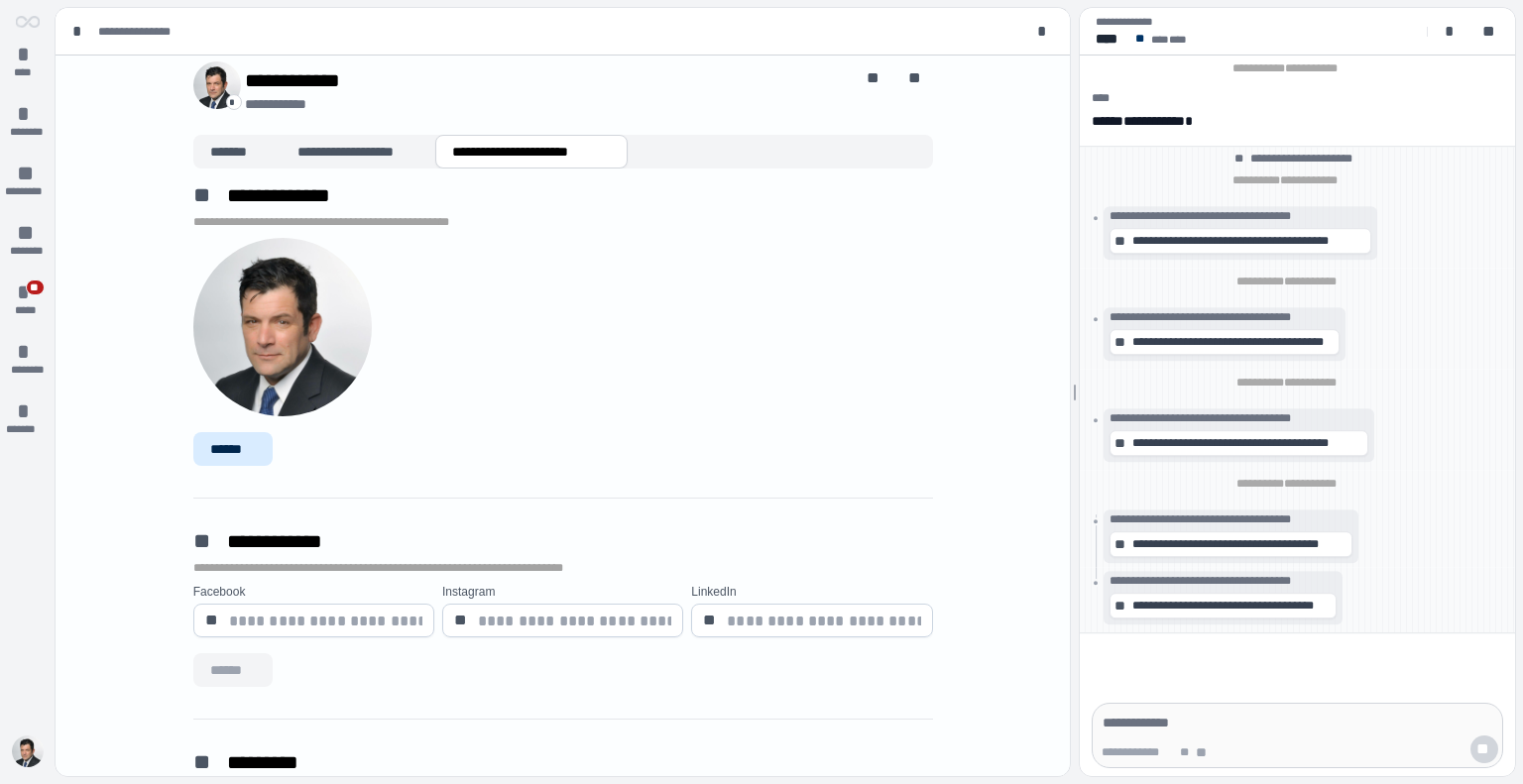 scroll, scrollTop: 0, scrollLeft: 0, axis: both 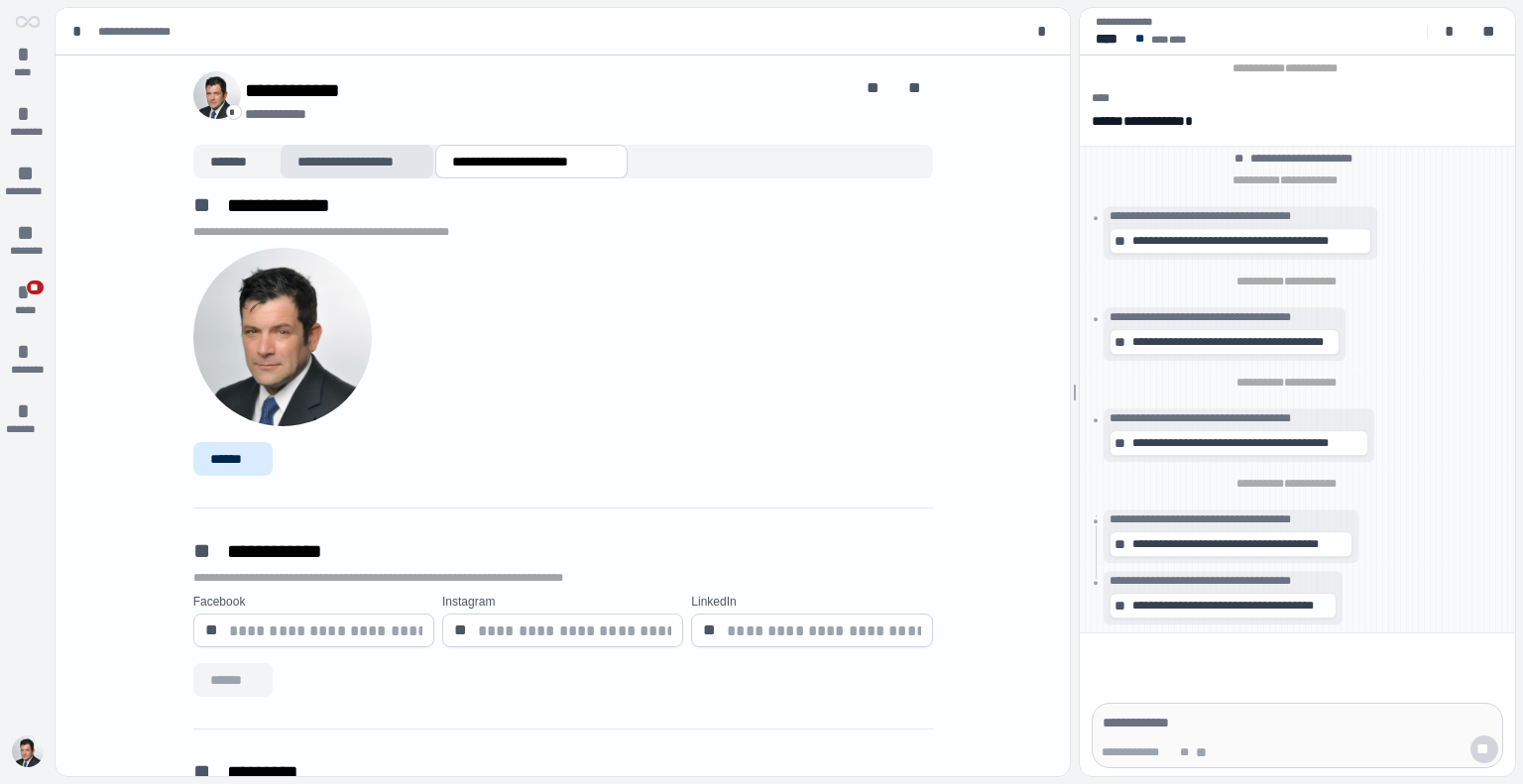 click on "**********" at bounding box center [357, 162] 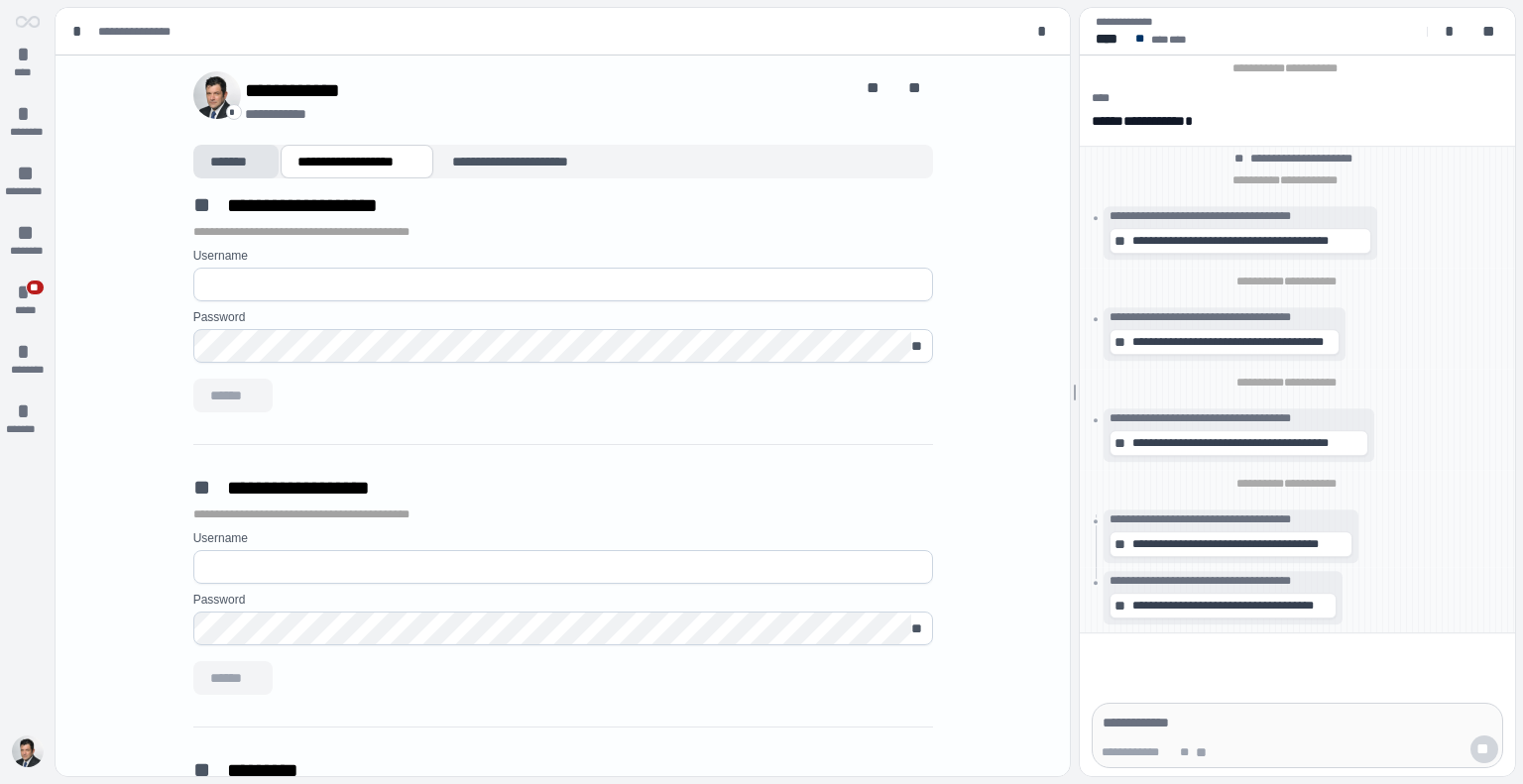 click on "*******" at bounding box center [236, 162] 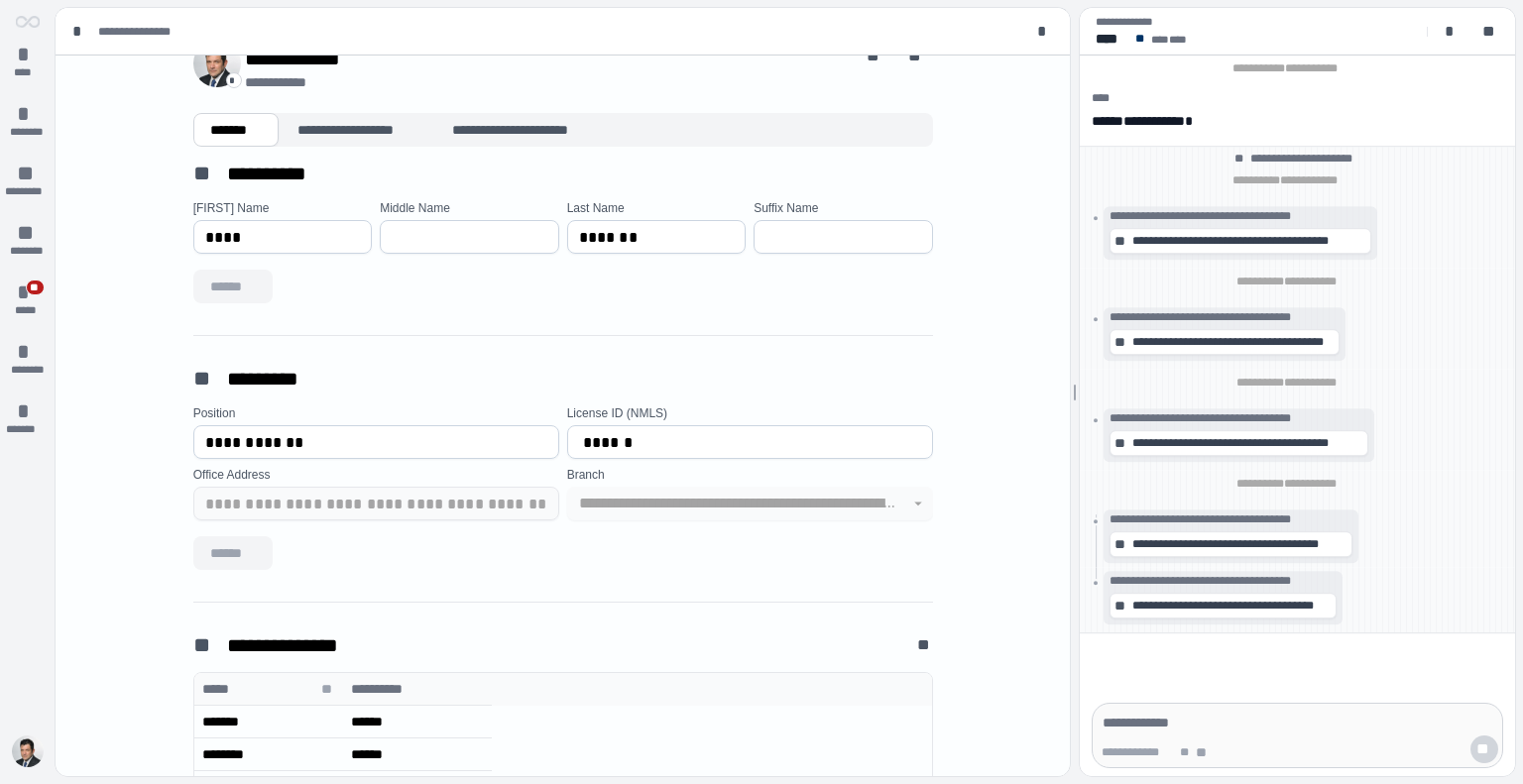 scroll, scrollTop: 0, scrollLeft: 0, axis: both 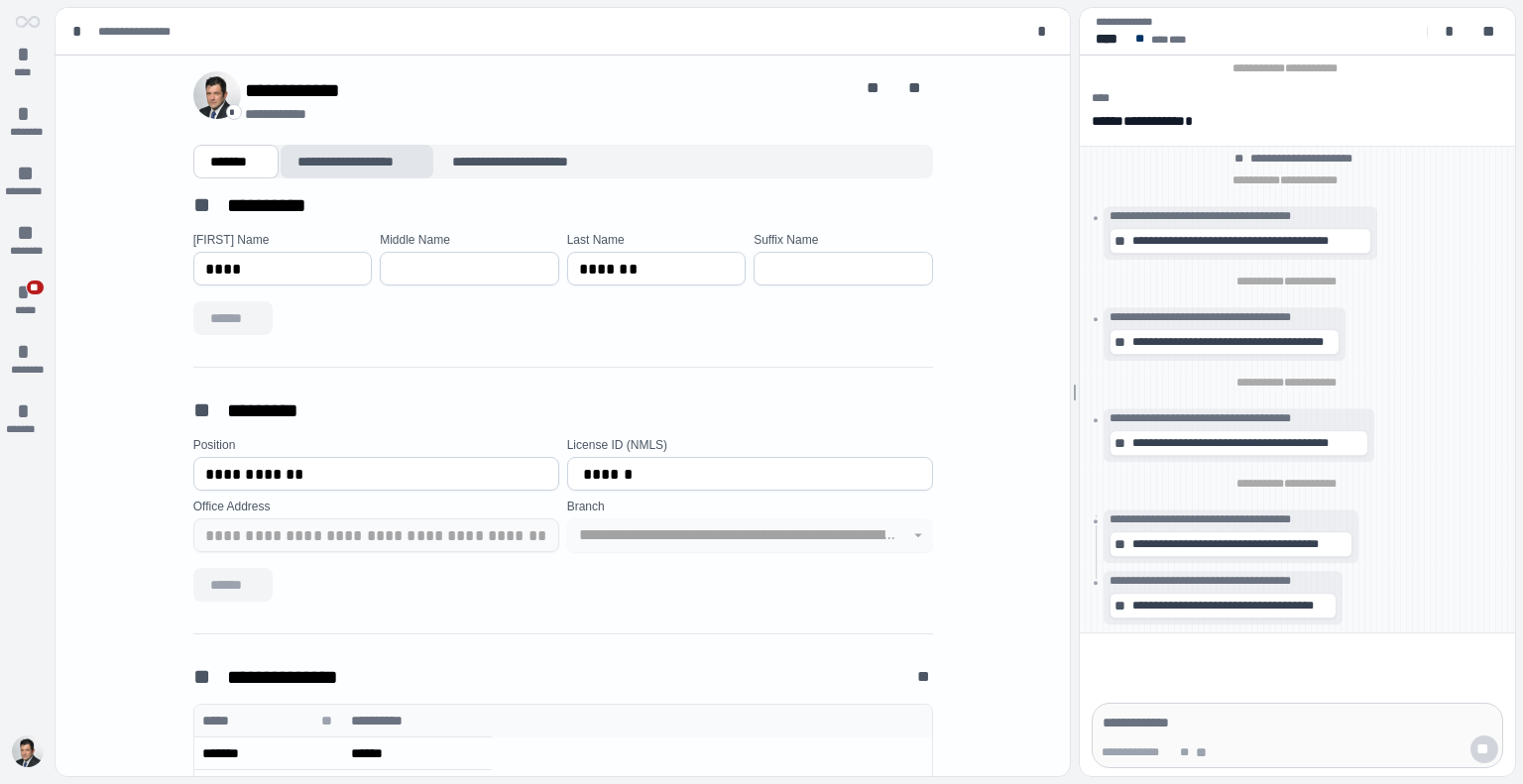 click on "**********" at bounding box center (357, 162) 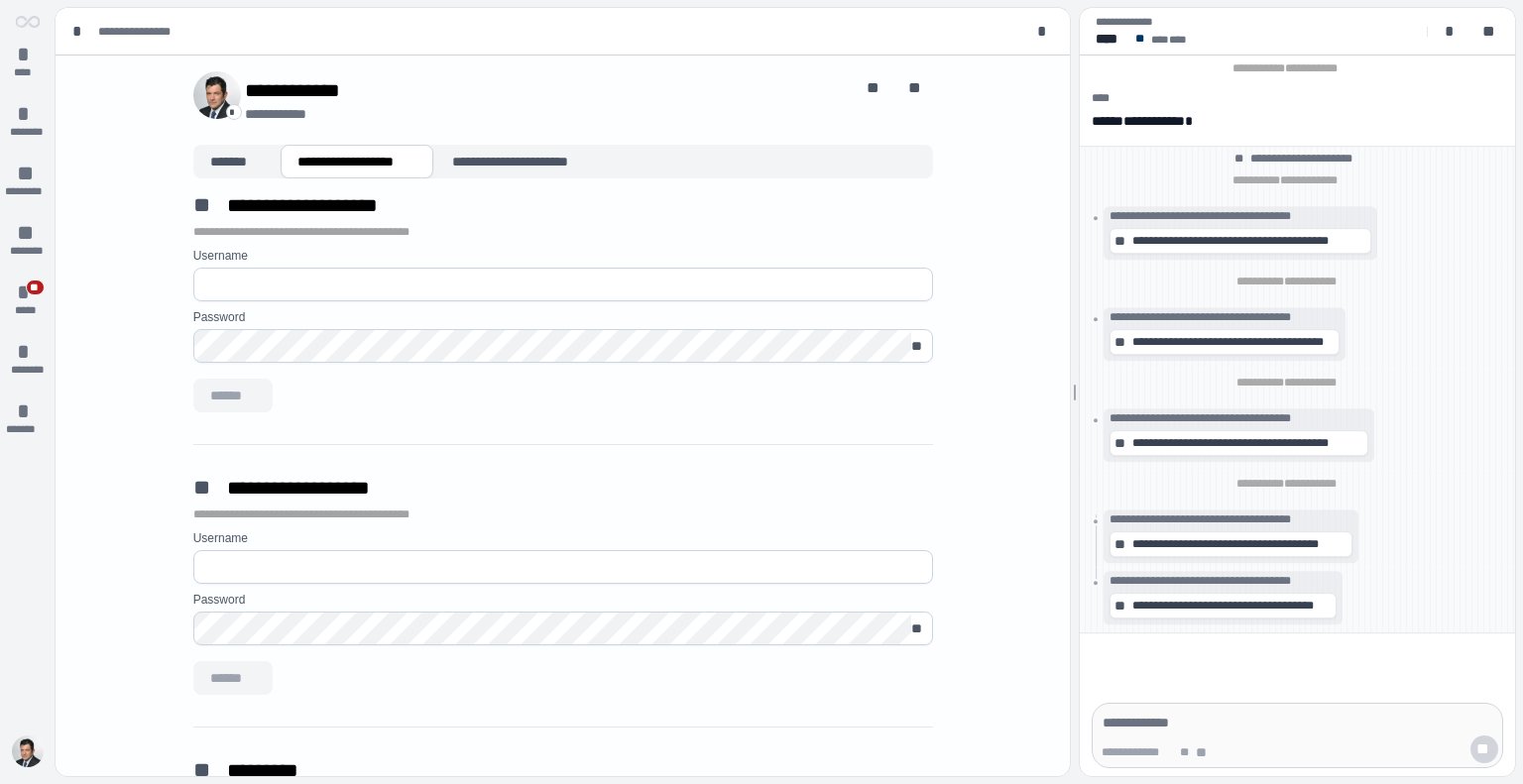 click on "**********" at bounding box center (563, 643) 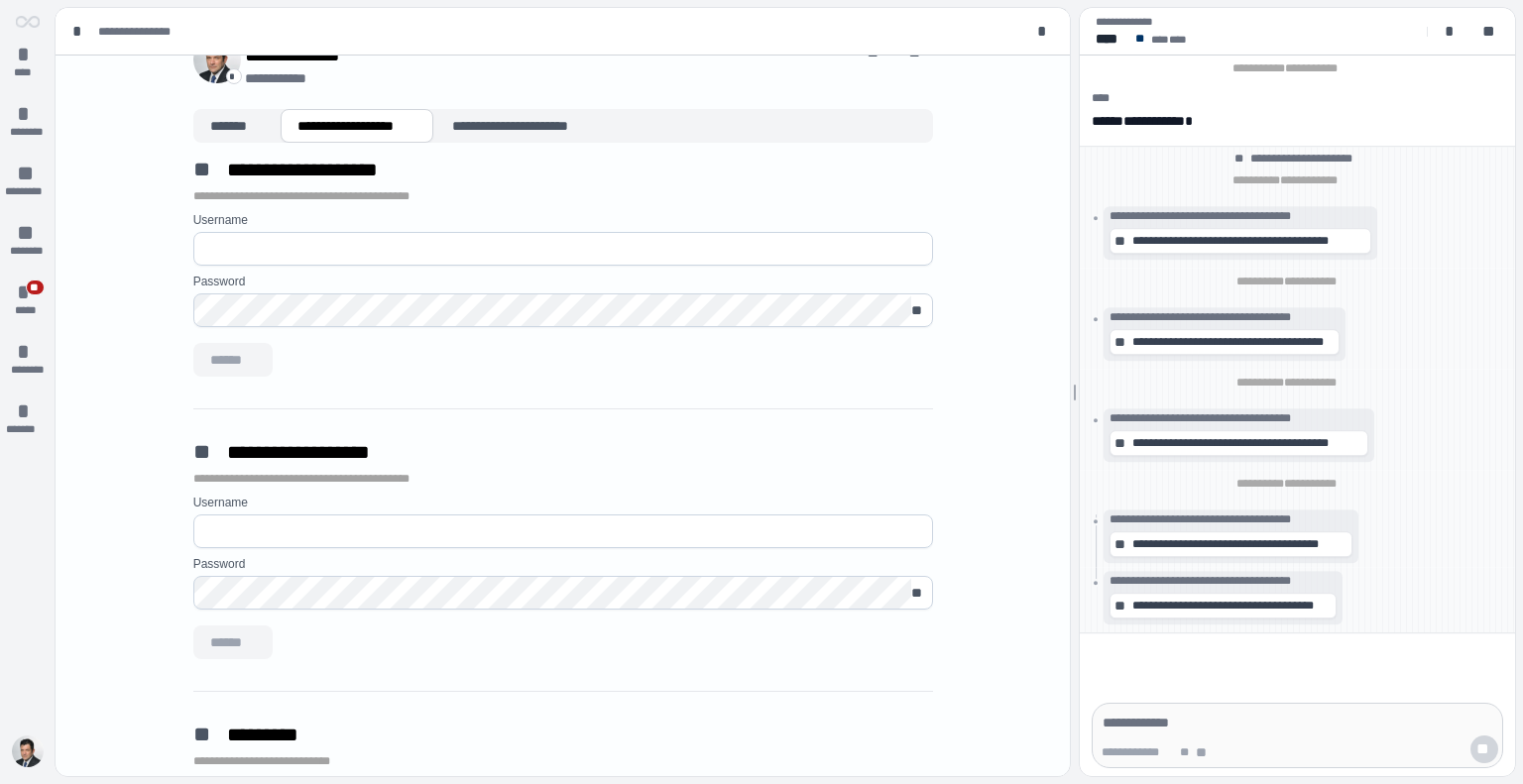 scroll, scrollTop: 0, scrollLeft: 0, axis: both 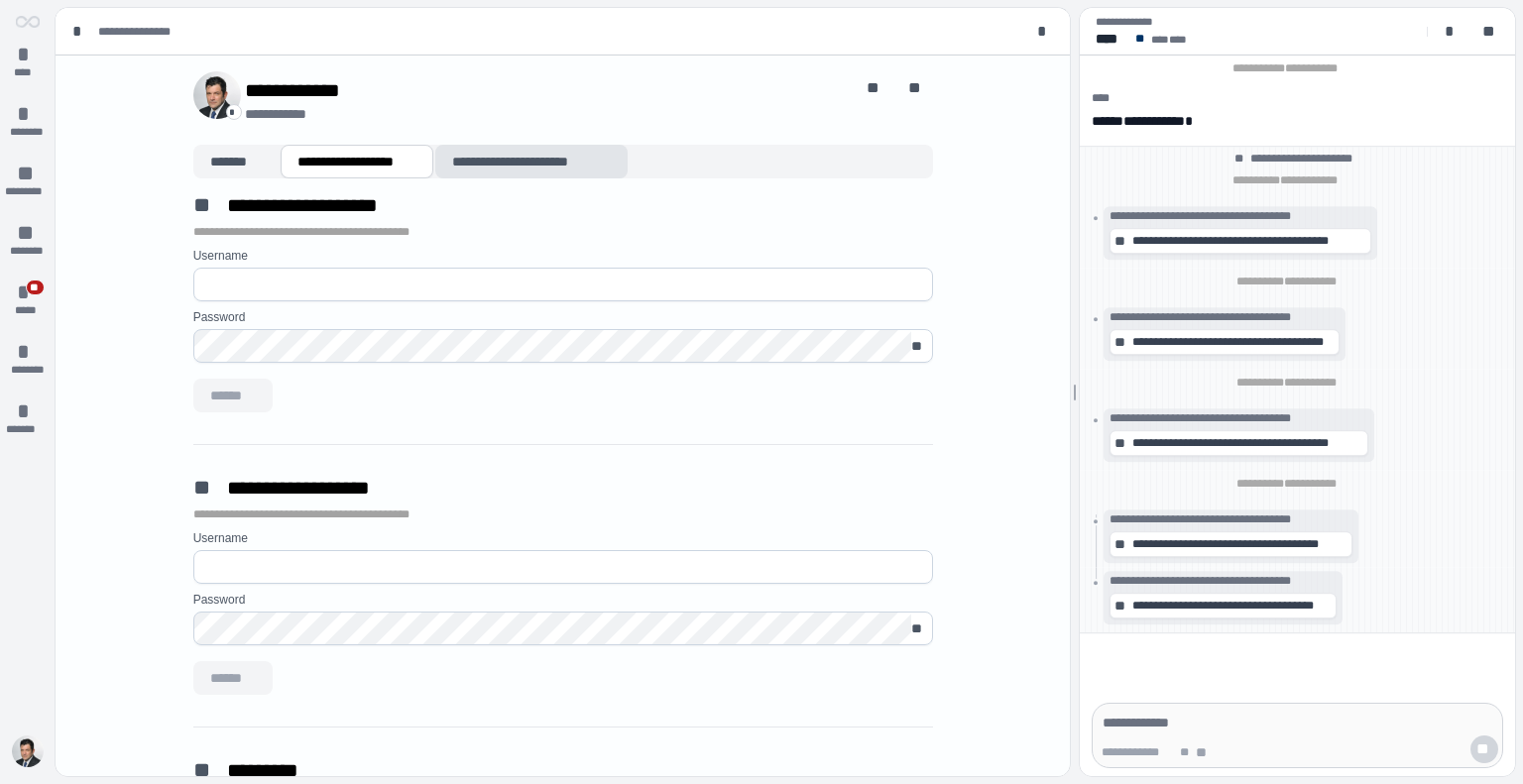 click on "**********" at bounding box center (531, 162) 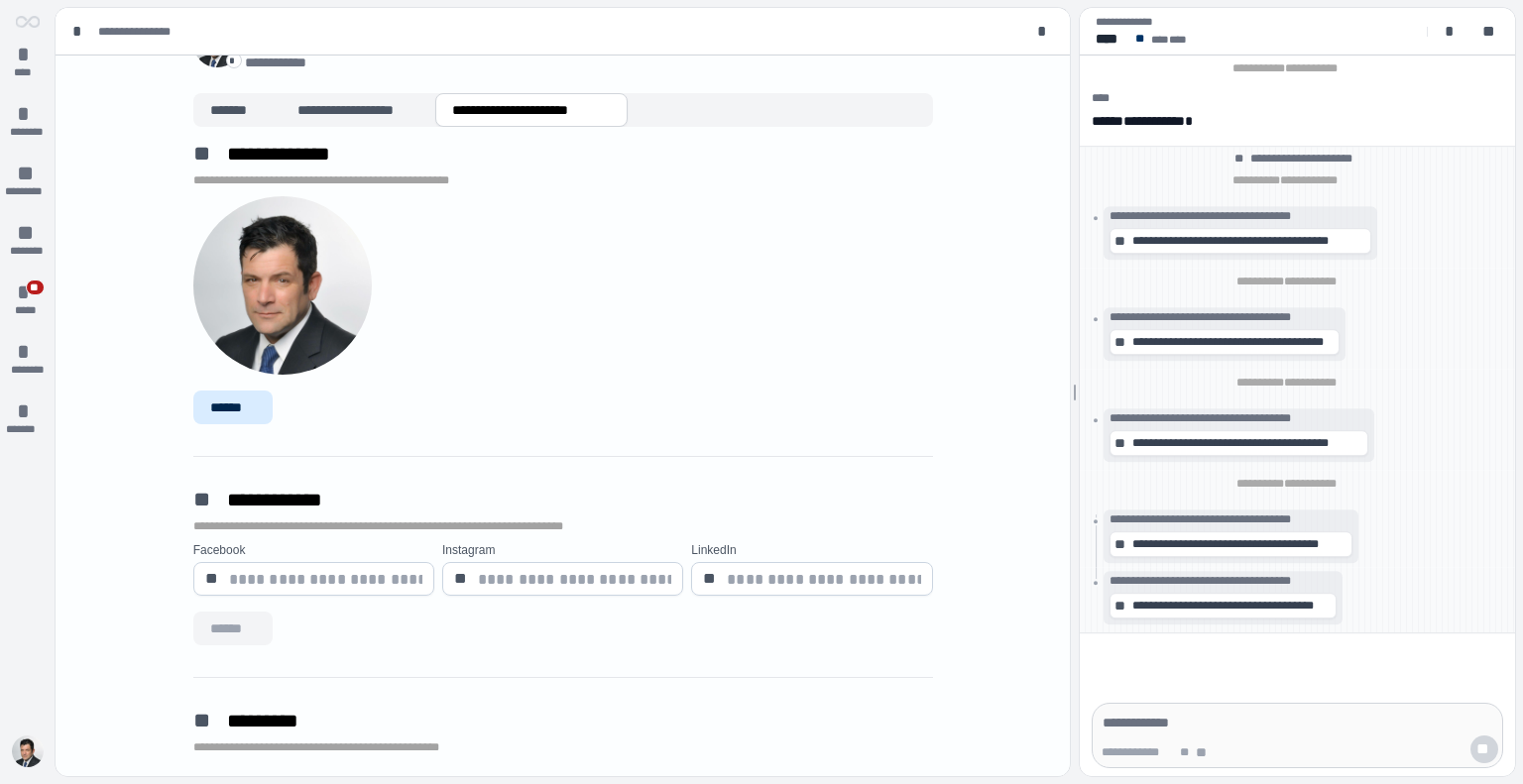 scroll, scrollTop: 0, scrollLeft: 0, axis: both 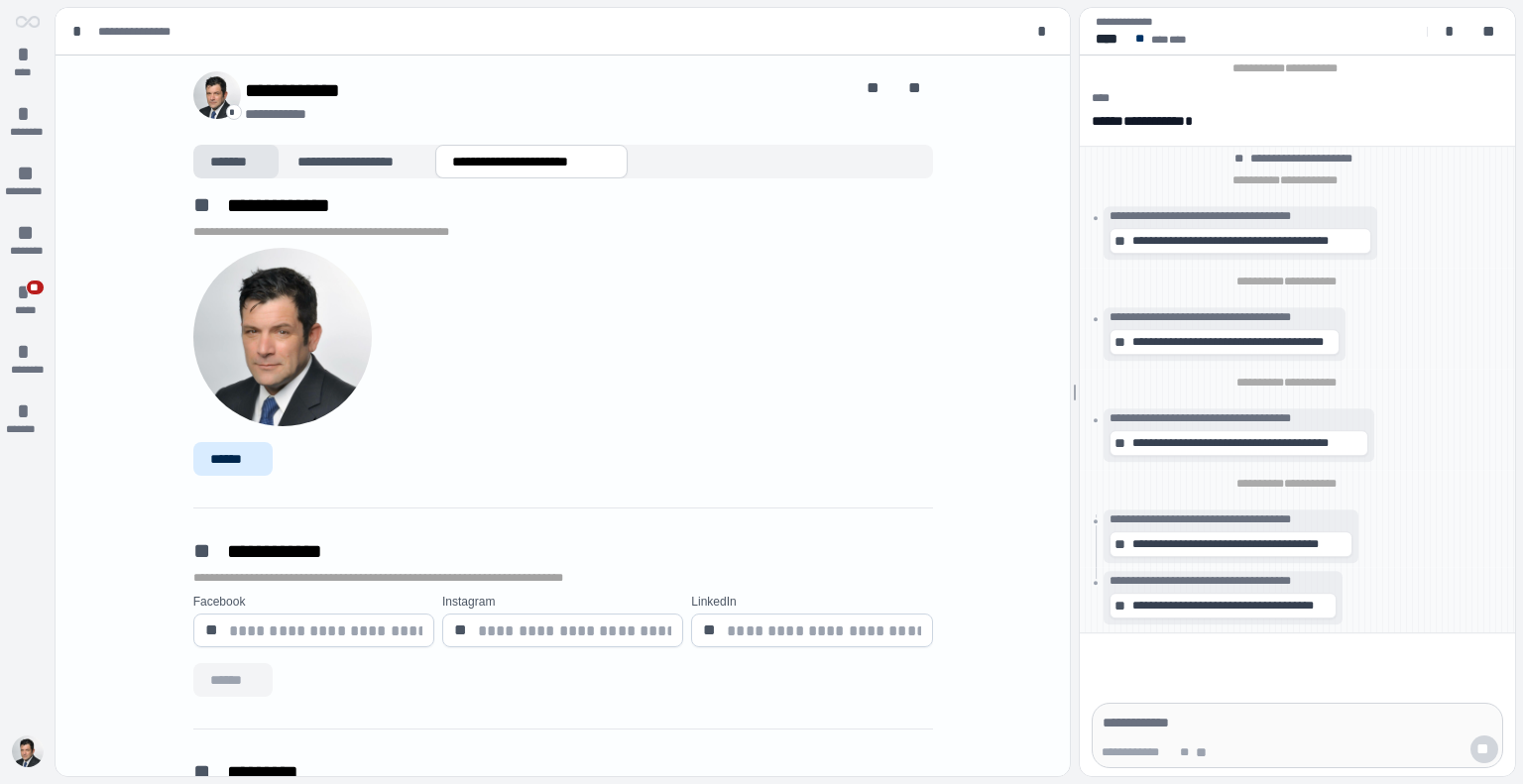 click on "*******" at bounding box center (236, 162) 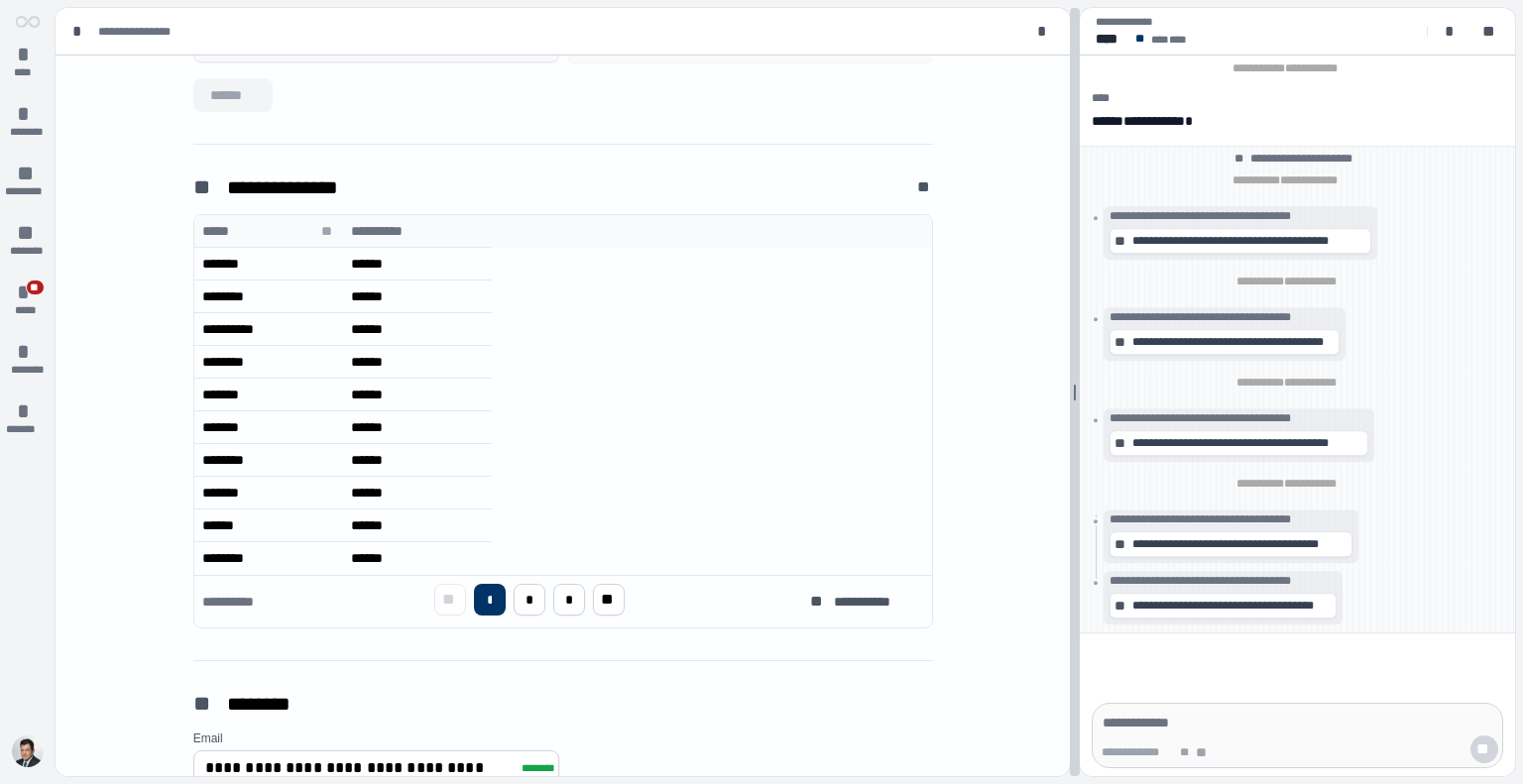 scroll, scrollTop: 373, scrollLeft: 0, axis: vertical 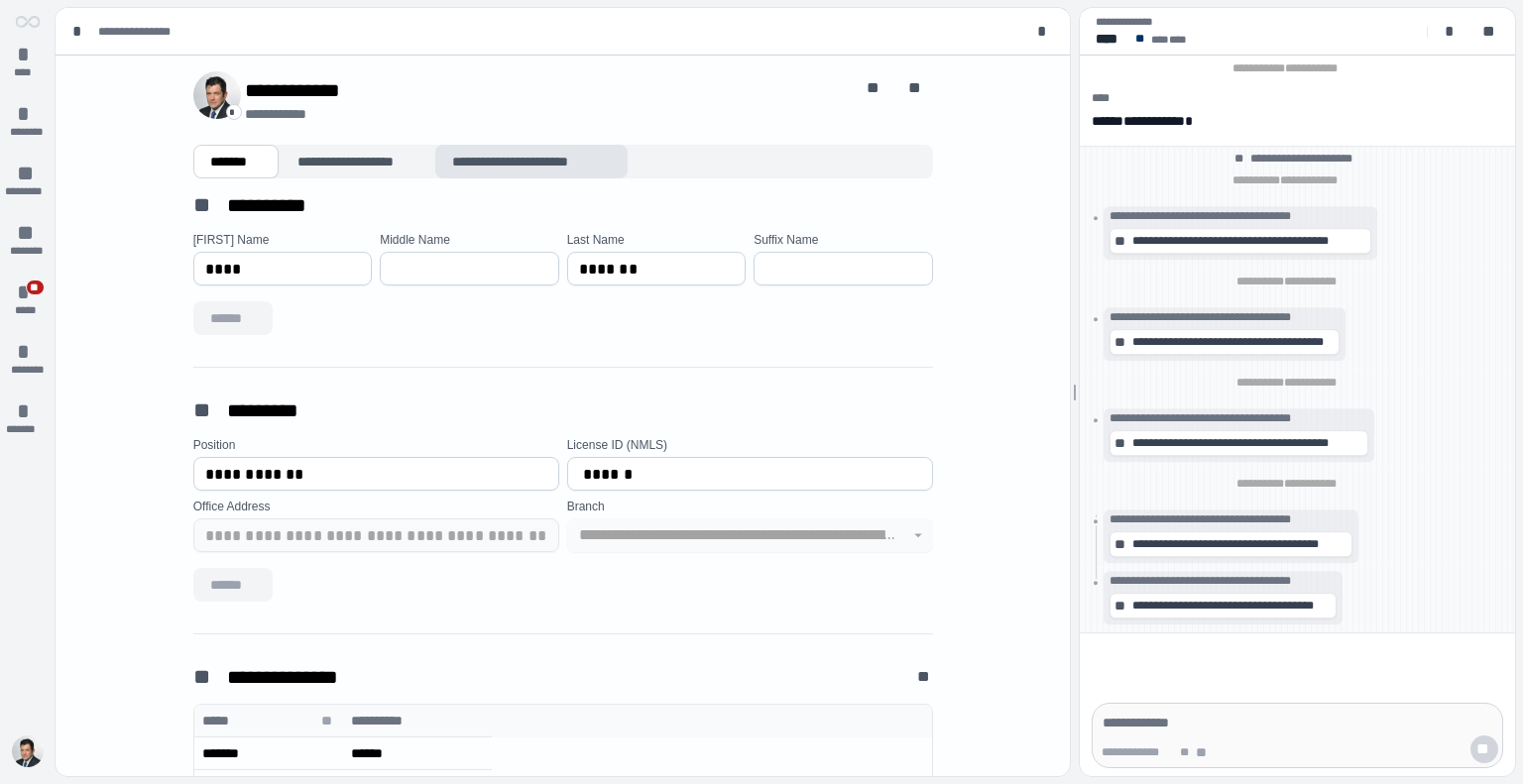 click on "**********" at bounding box center (531, 162) 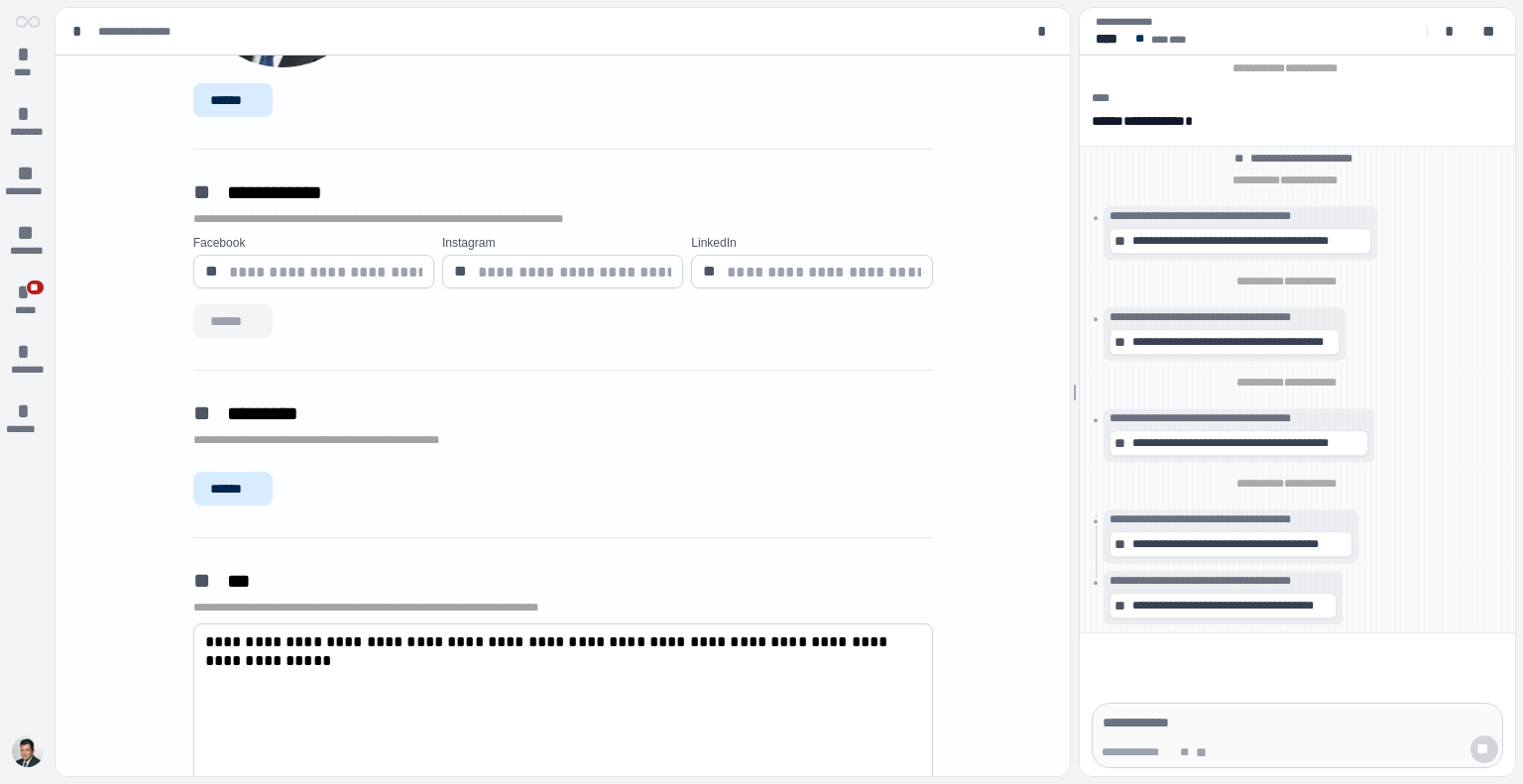scroll, scrollTop: 357, scrollLeft: 0, axis: vertical 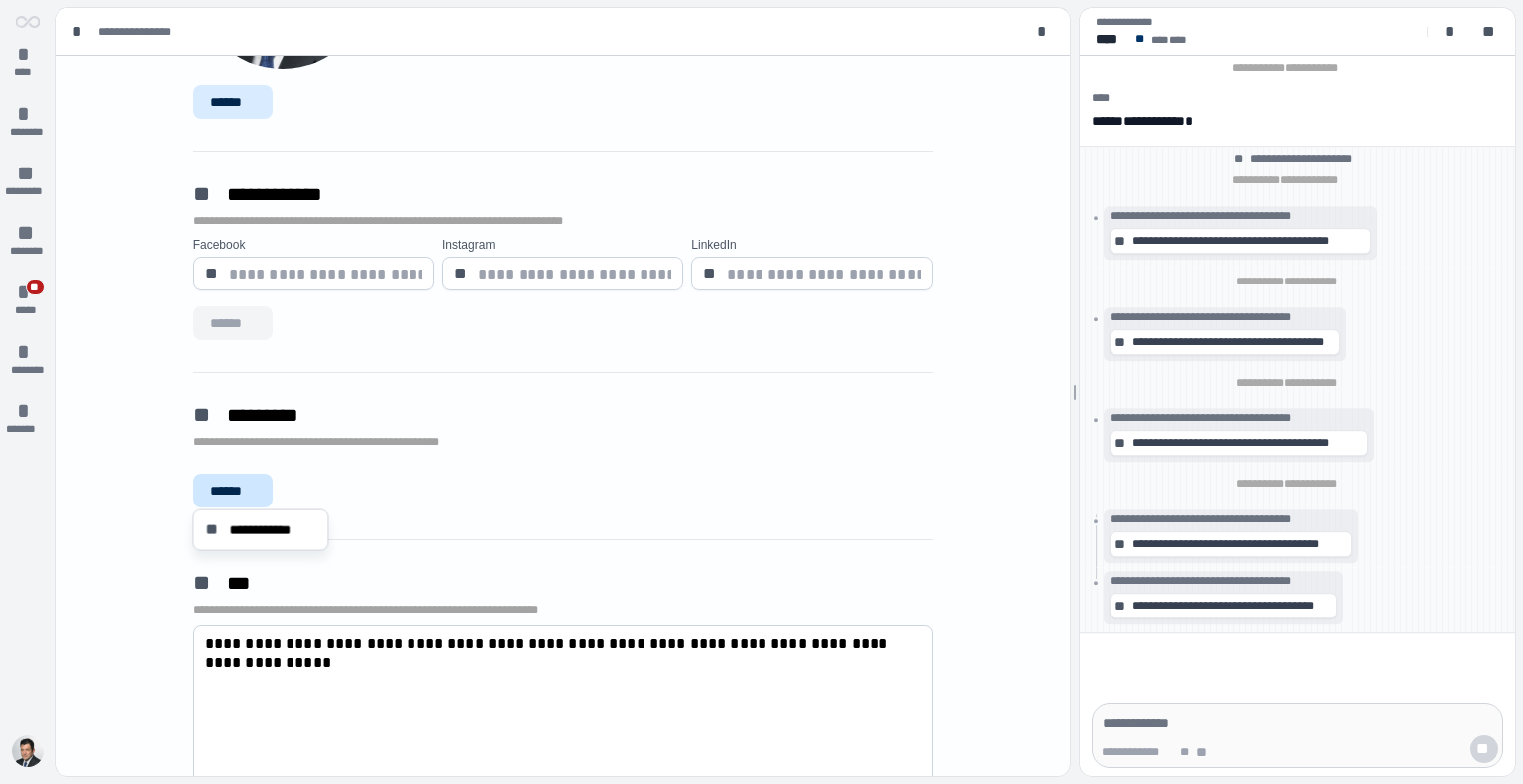 click on "******" at bounding box center [233, 491] 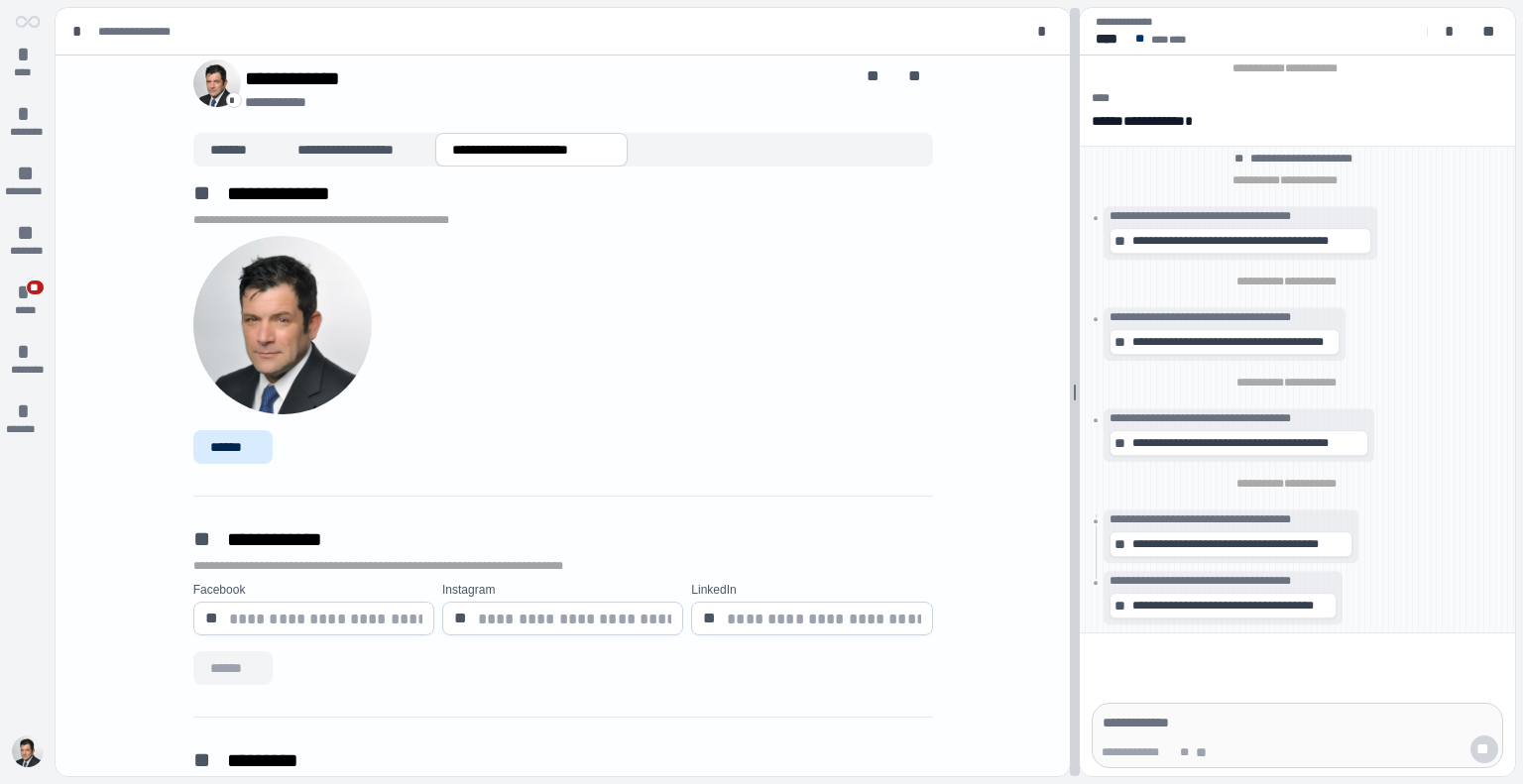 scroll, scrollTop: 0, scrollLeft: 0, axis: both 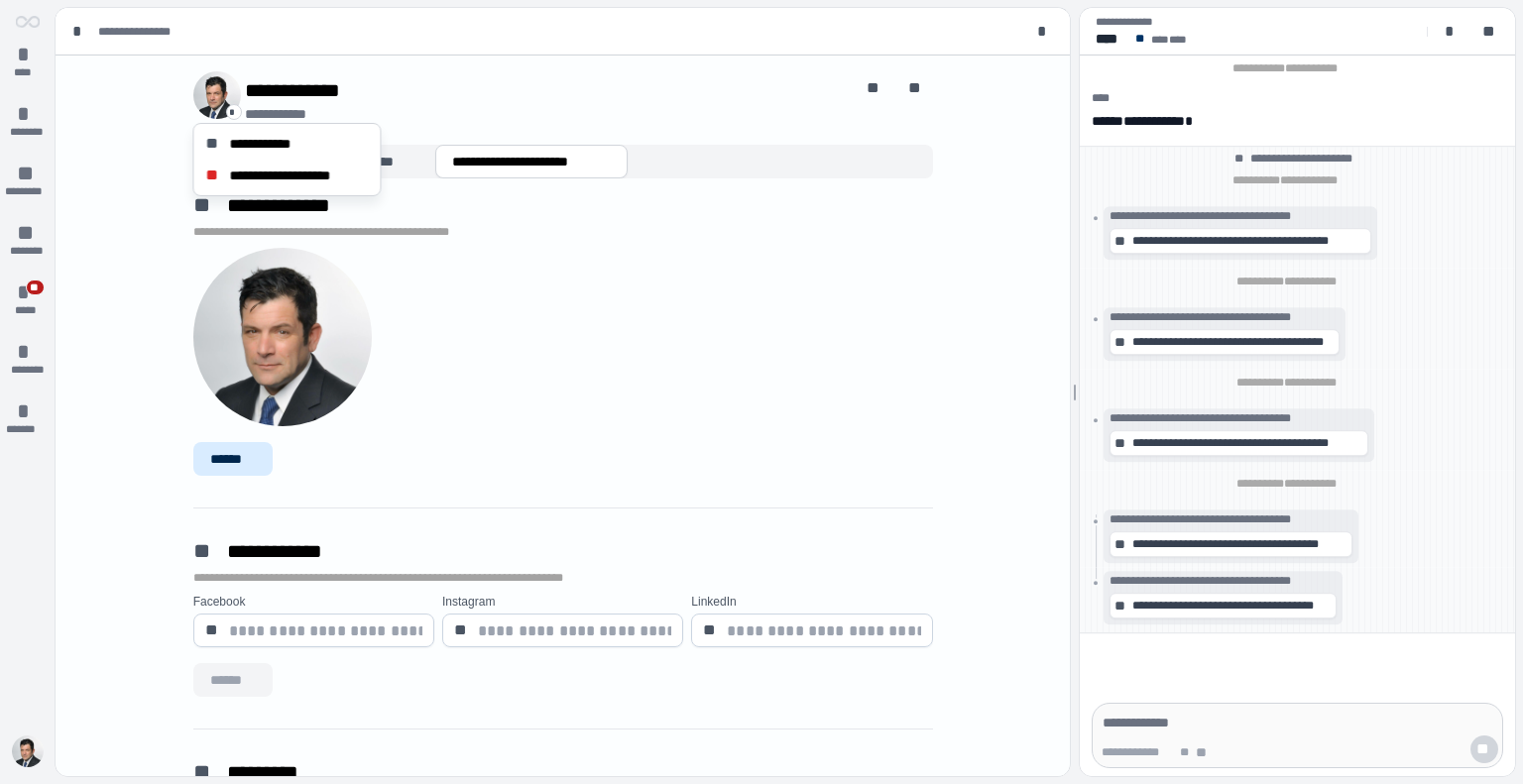 click at bounding box center [217, 95] 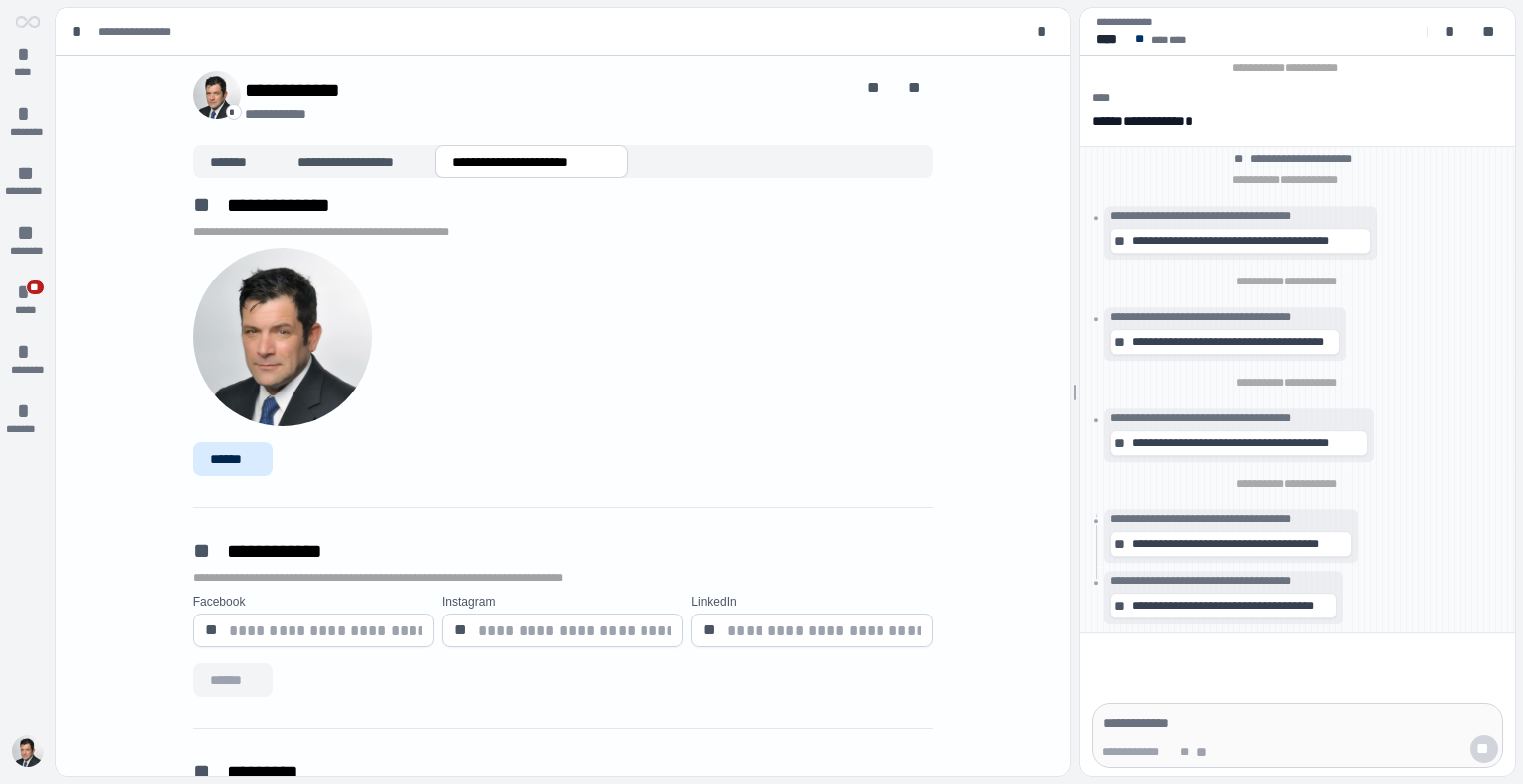 click at bounding box center [217, 95] 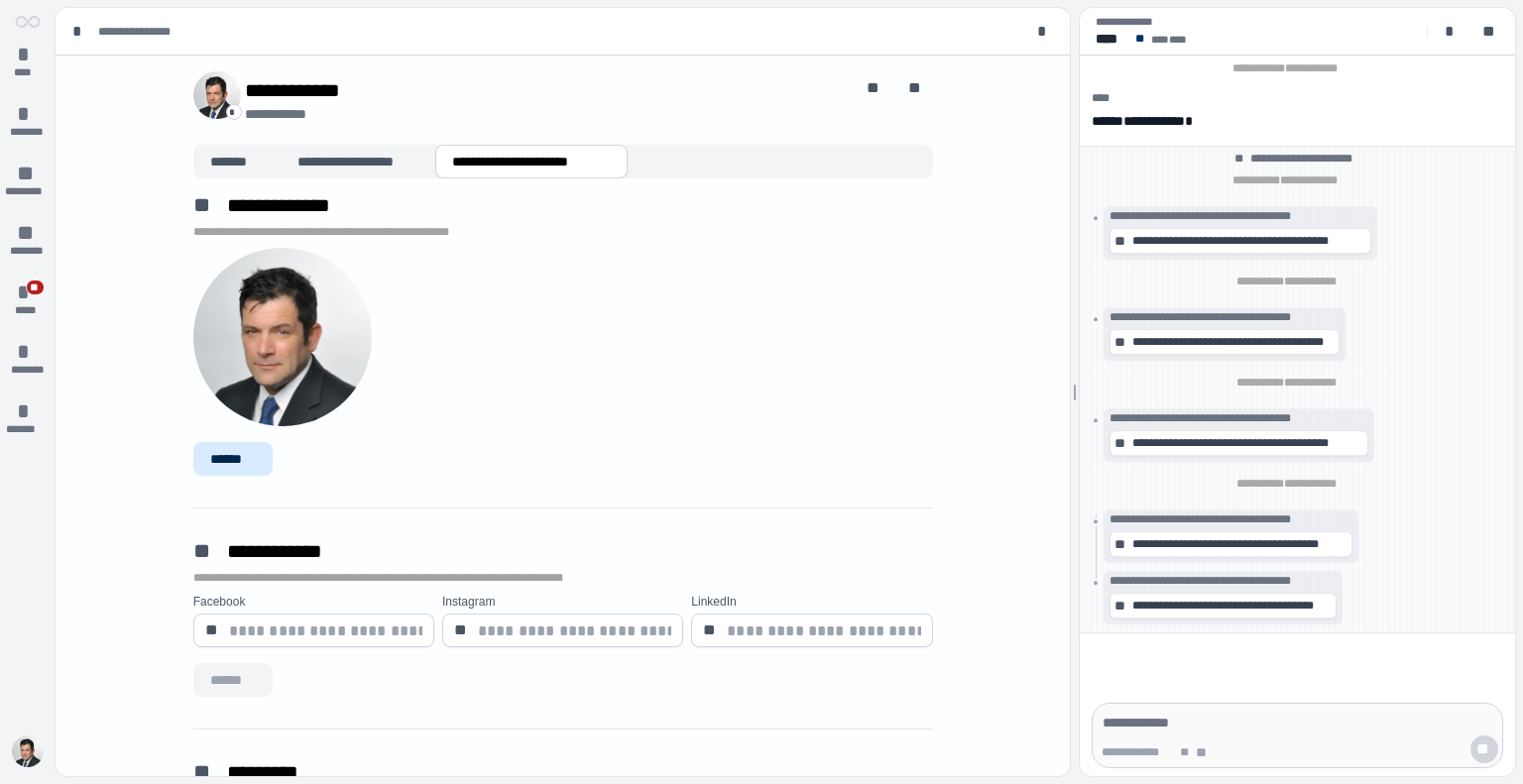 click at bounding box center [563, 337] 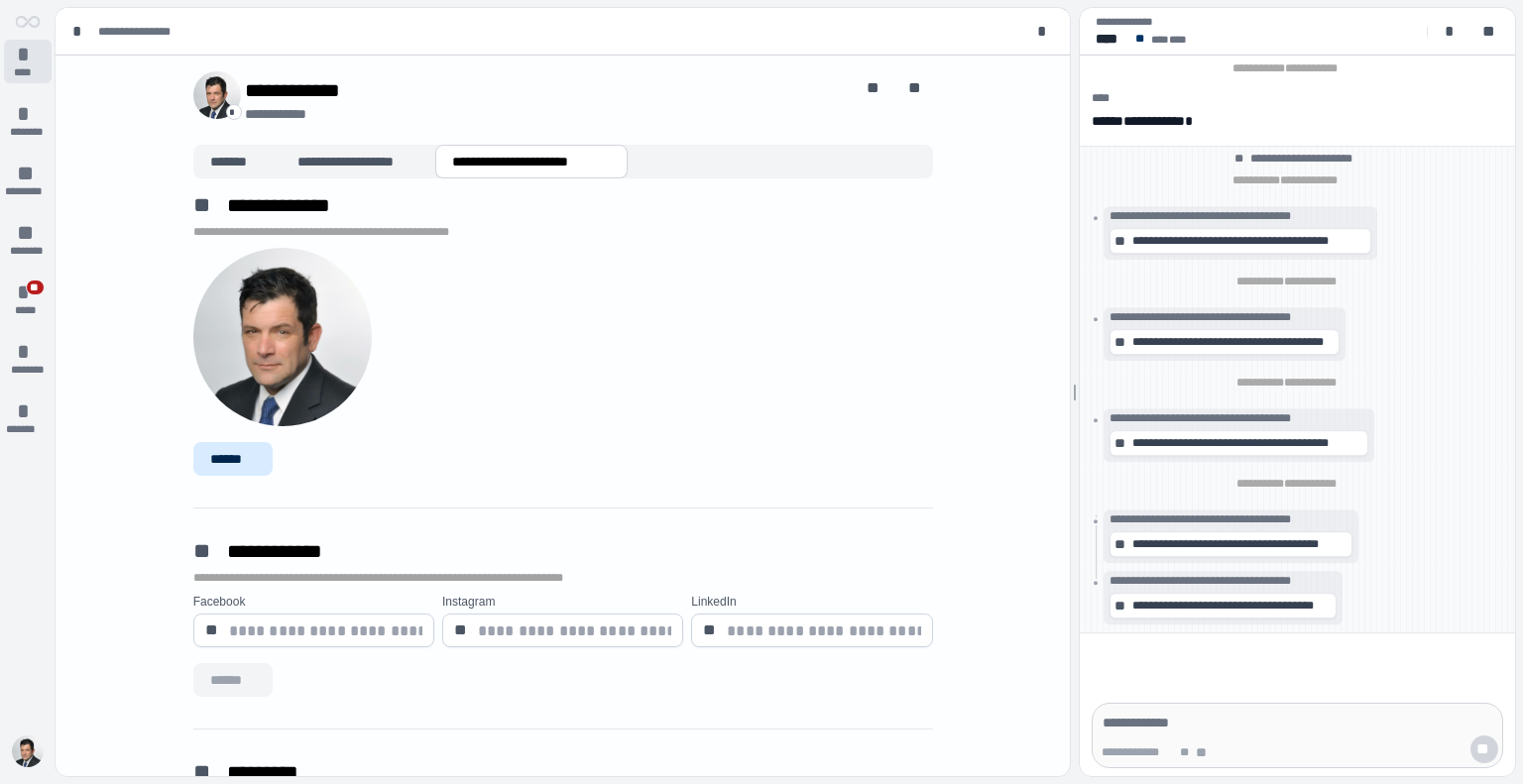 click on "*" at bounding box center (28, 55) 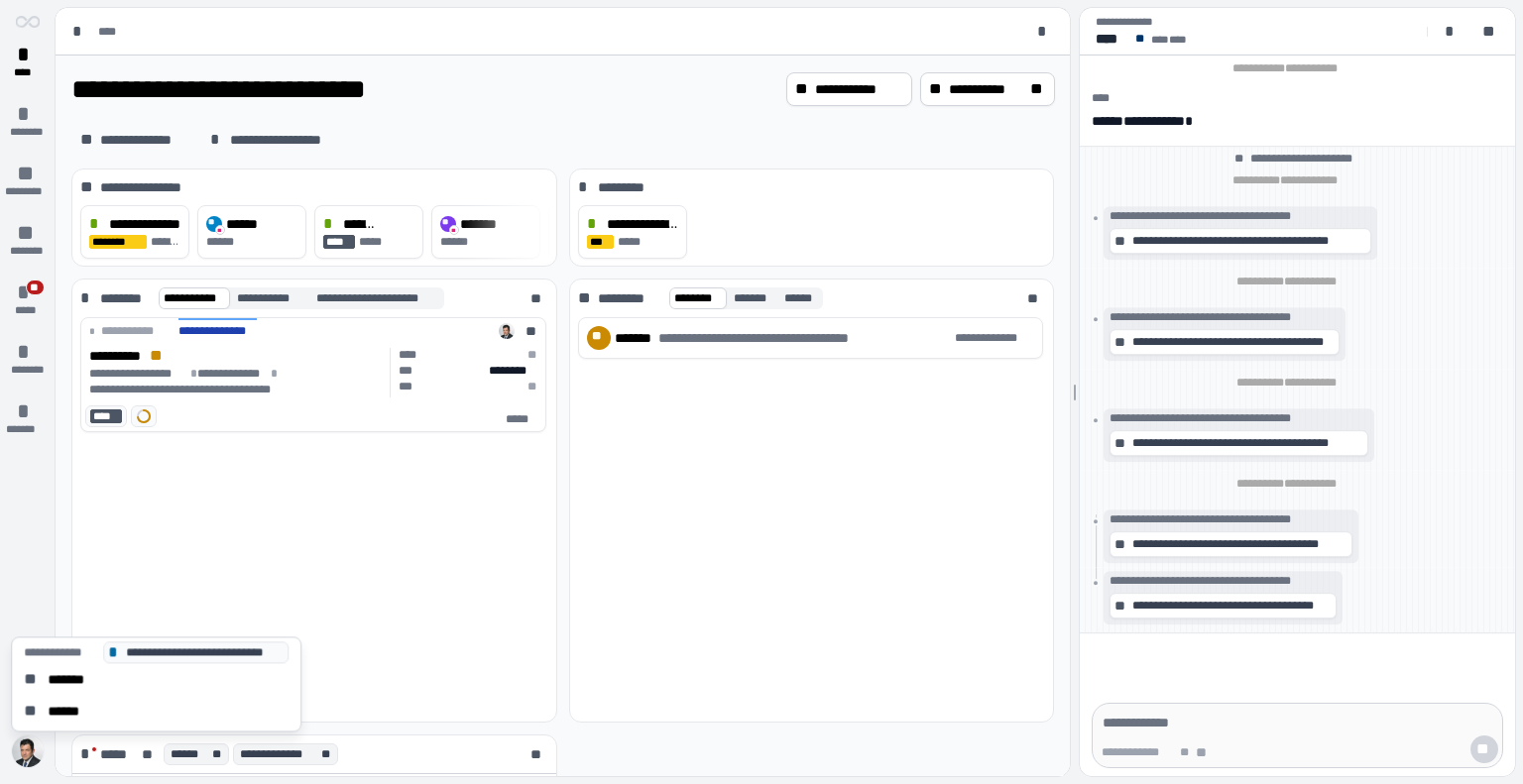click at bounding box center (28, 751) 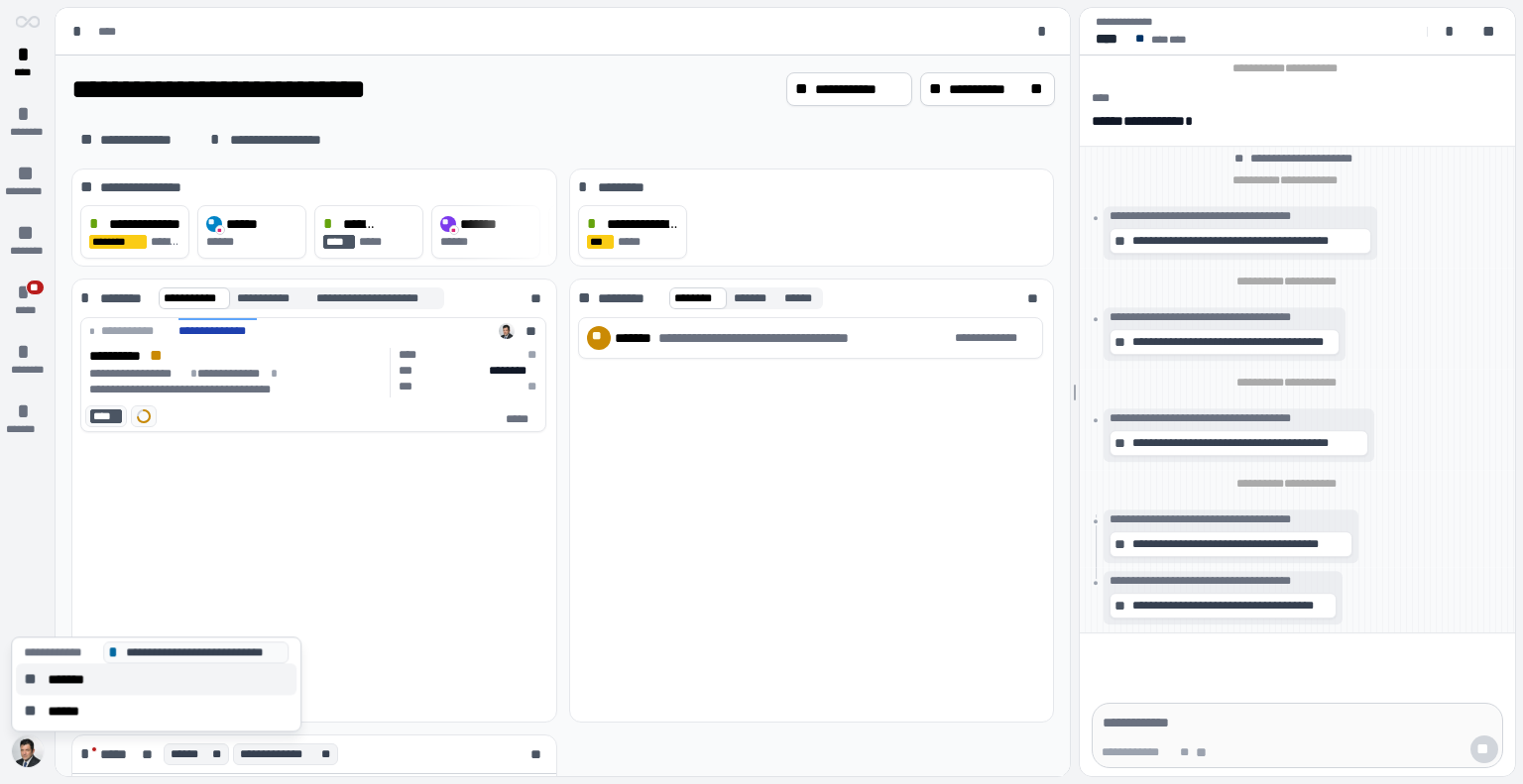 click on "*******" at bounding box center [72, 679] 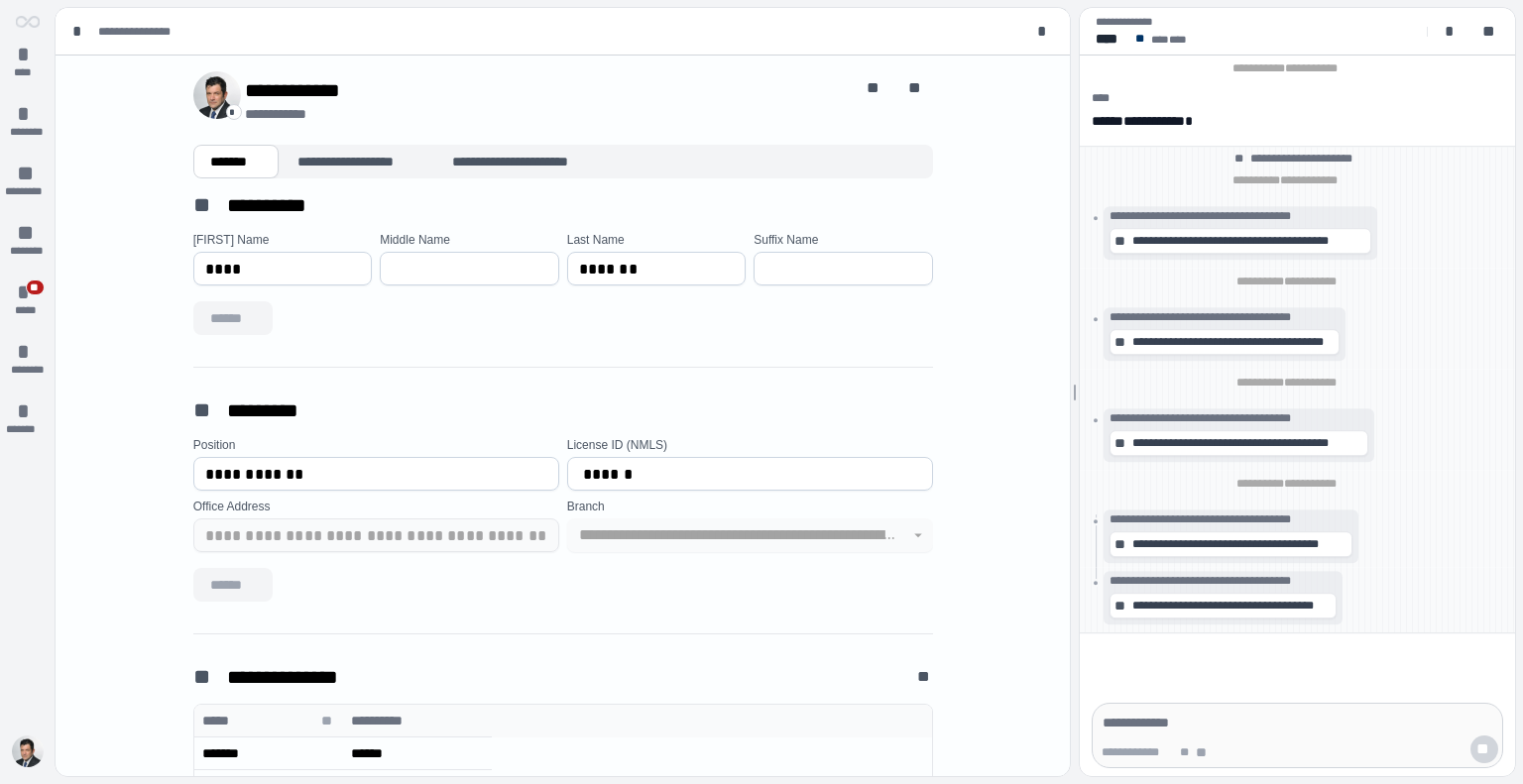 scroll, scrollTop: 630, scrollLeft: 0, axis: vertical 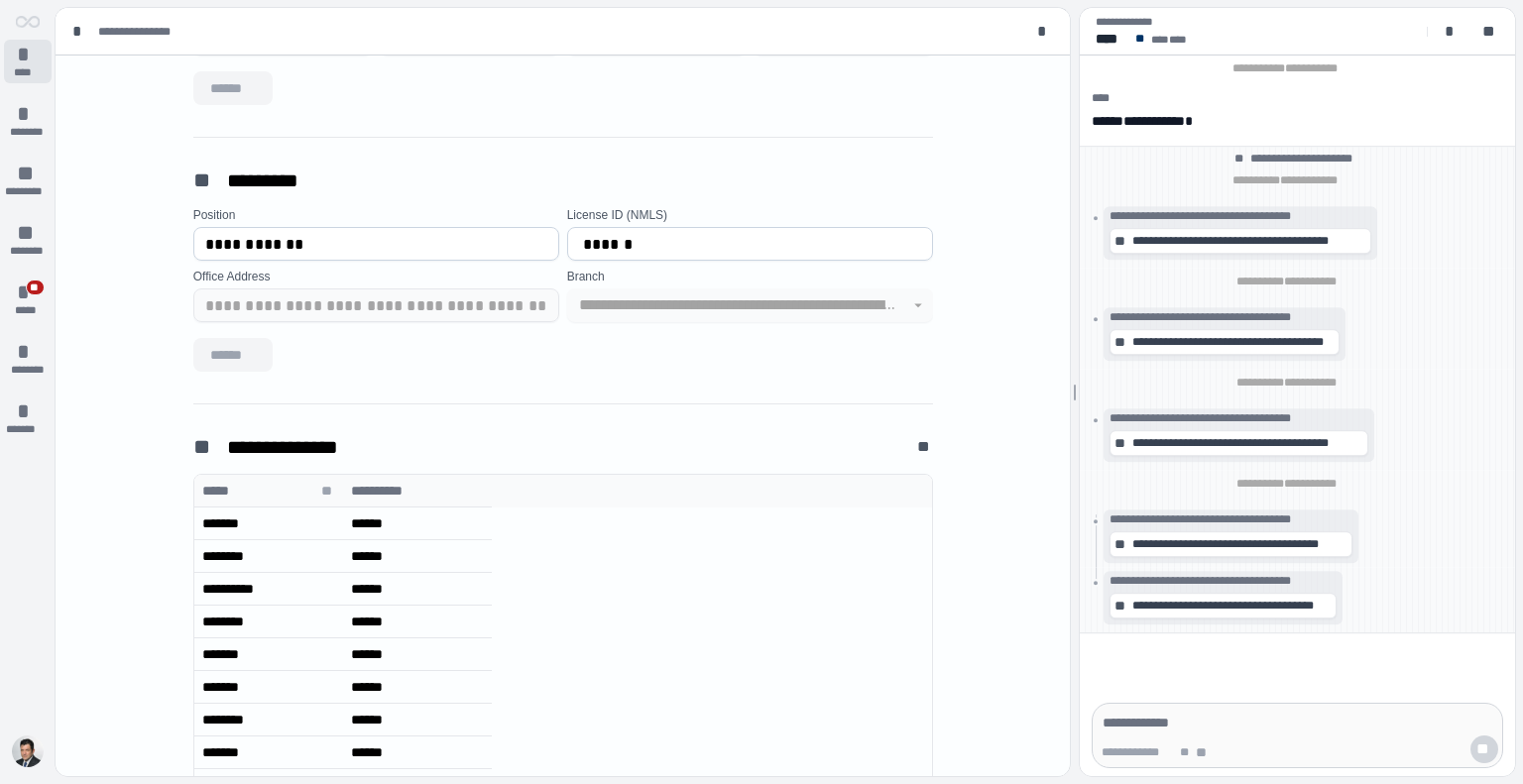 drag, startPoint x: 6, startPoint y: 81, endPoint x: 23, endPoint y: 67, distance: 22.022716 